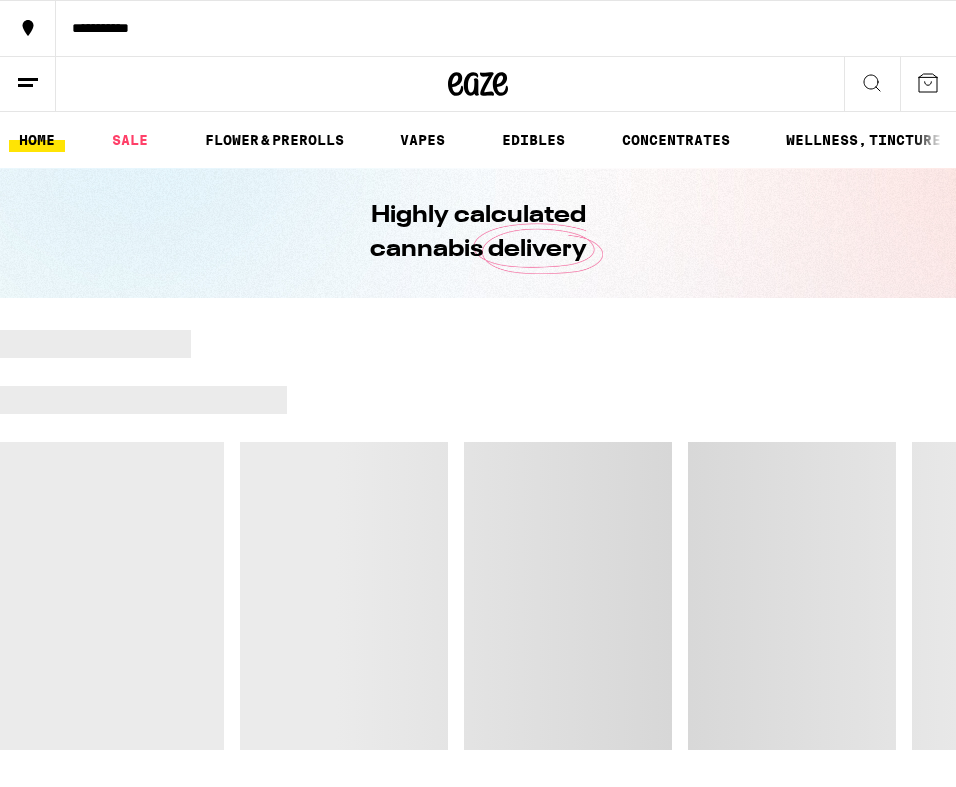scroll, scrollTop: 0, scrollLeft: 0, axis: both 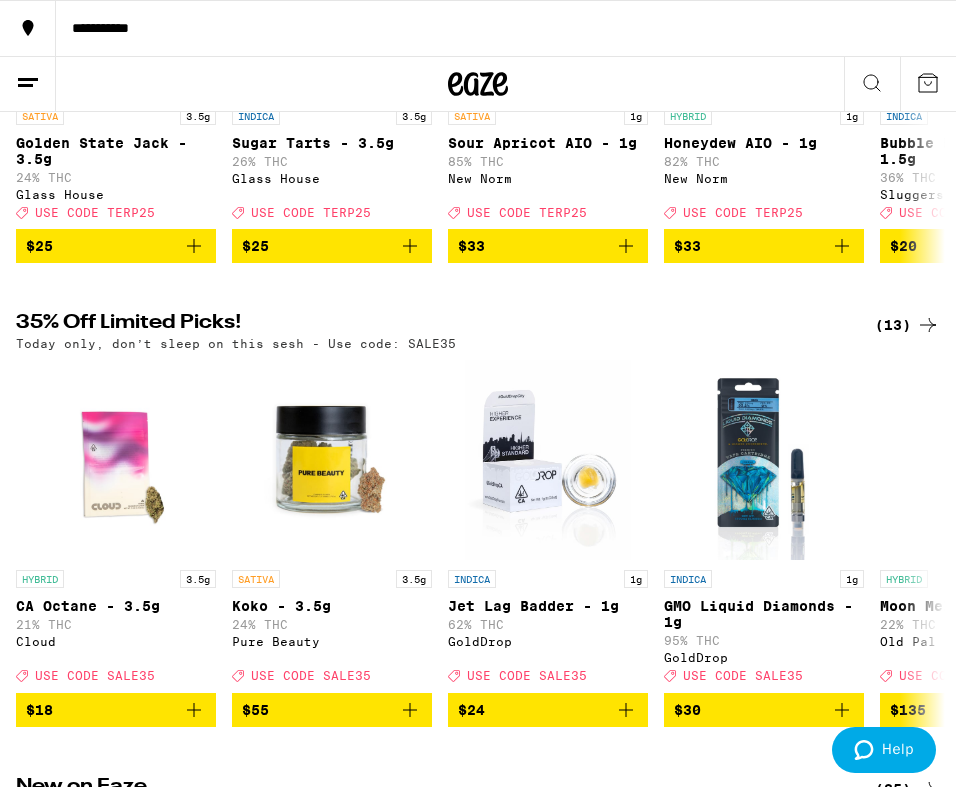 click on "(13)" at bounding box center (907, 325) 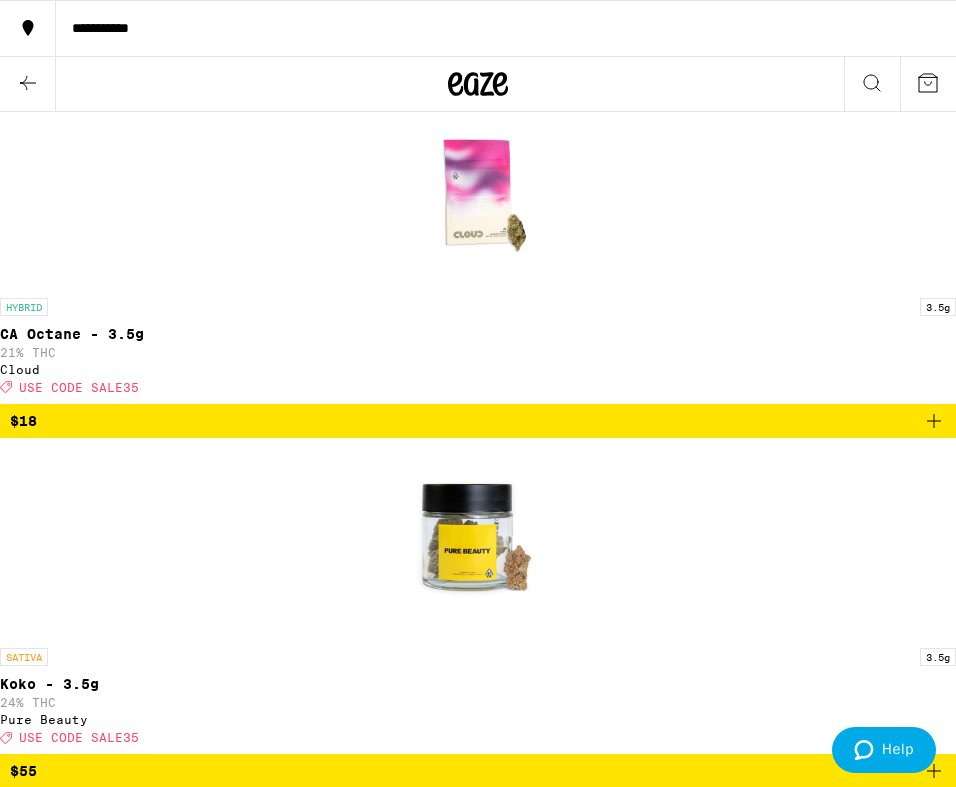 scroll, scrollTop: 495, scrollLeft: 0, axis: vertical 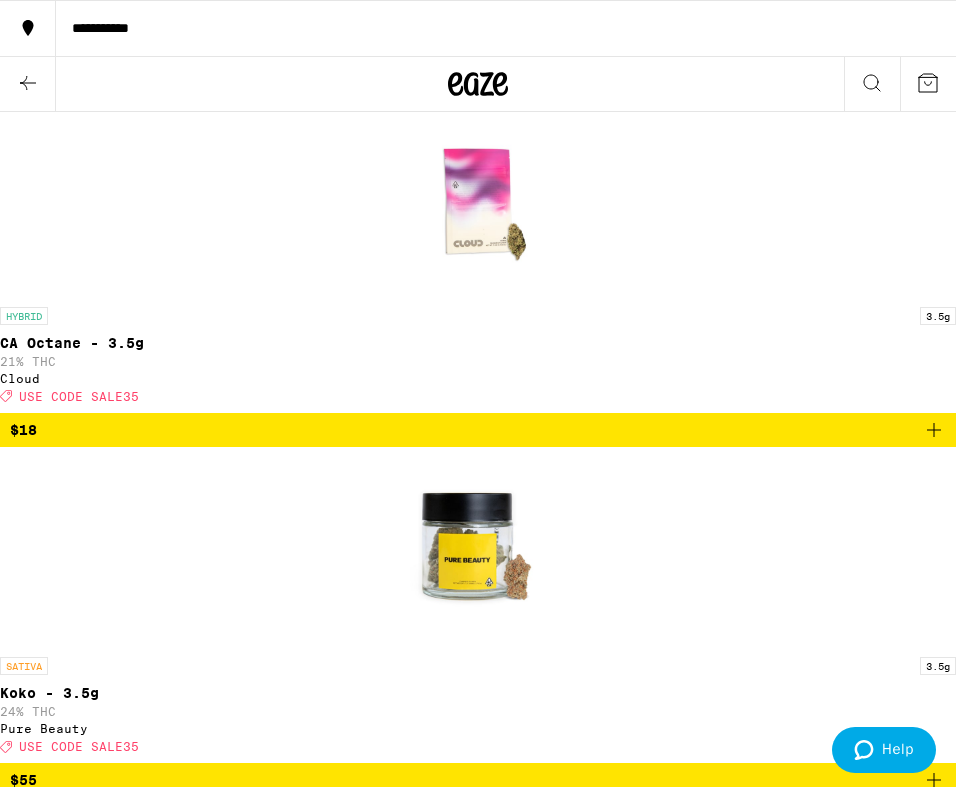 click at bounding box center (934, 1481) 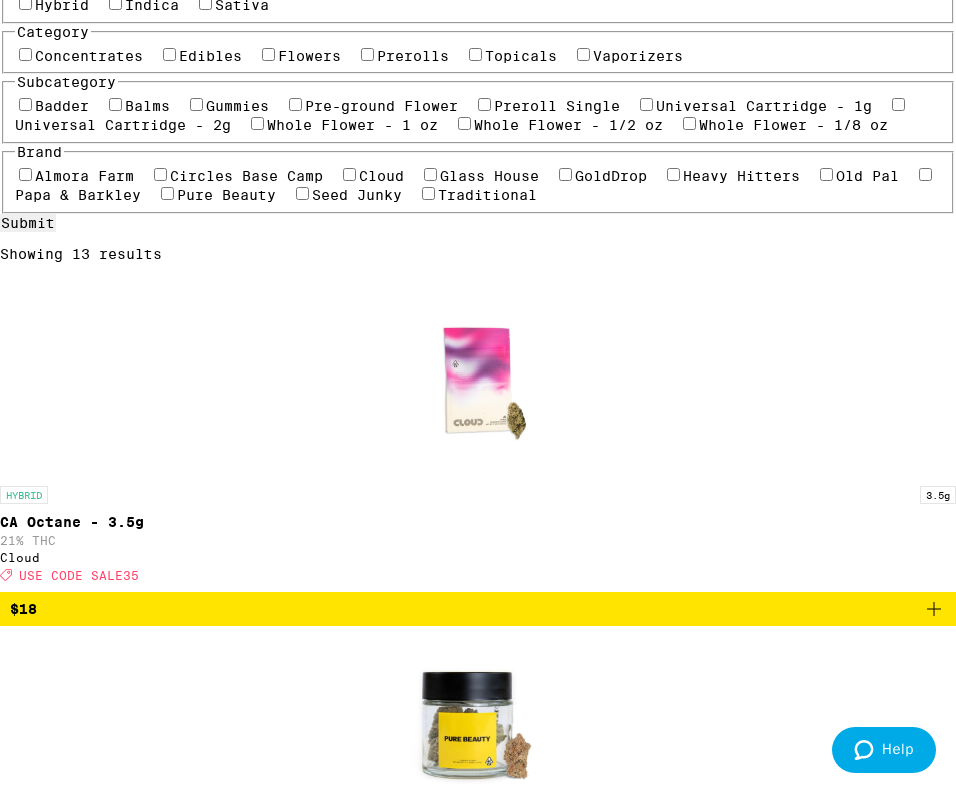 scroll, scrollTop: 227, scrollLeft: 0, axis: vertical 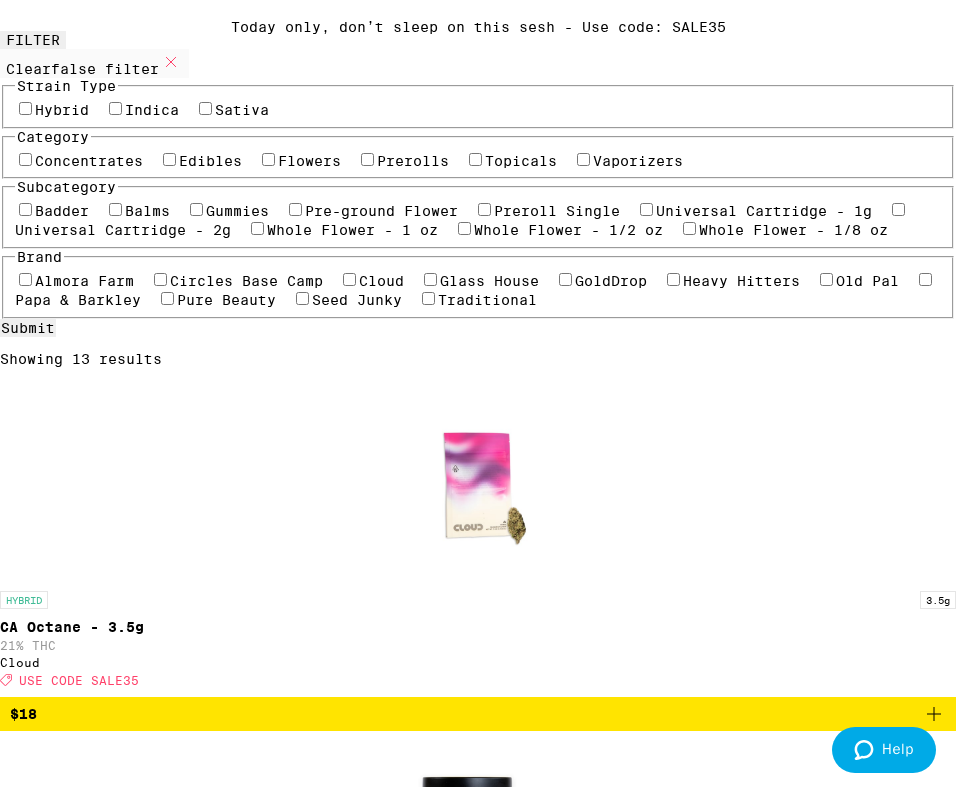 click at bounding box center (934, 714) 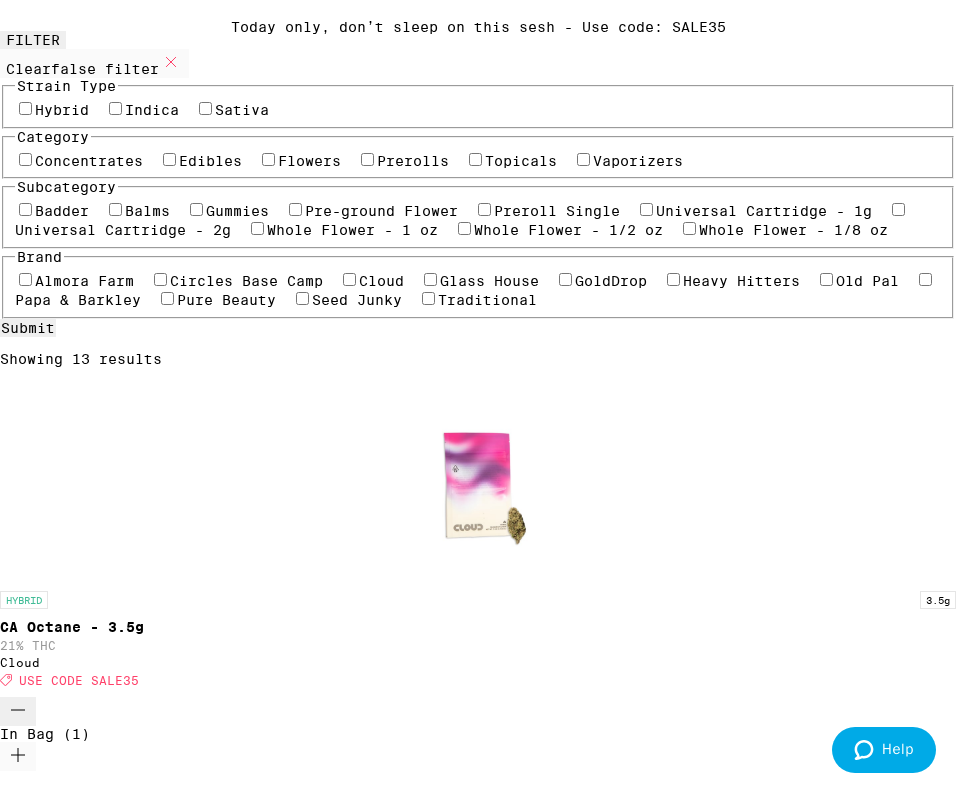 scroll, scrollTop: 0, scrollLeft: 0, axis: both 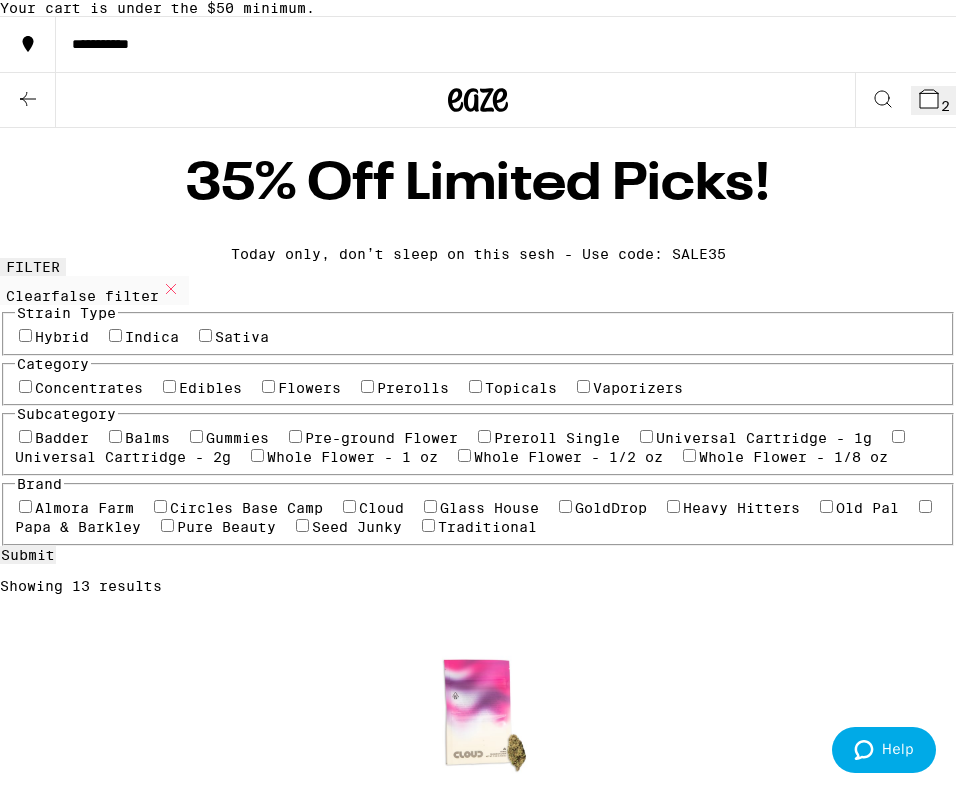 click at bounding box center [500, 100] 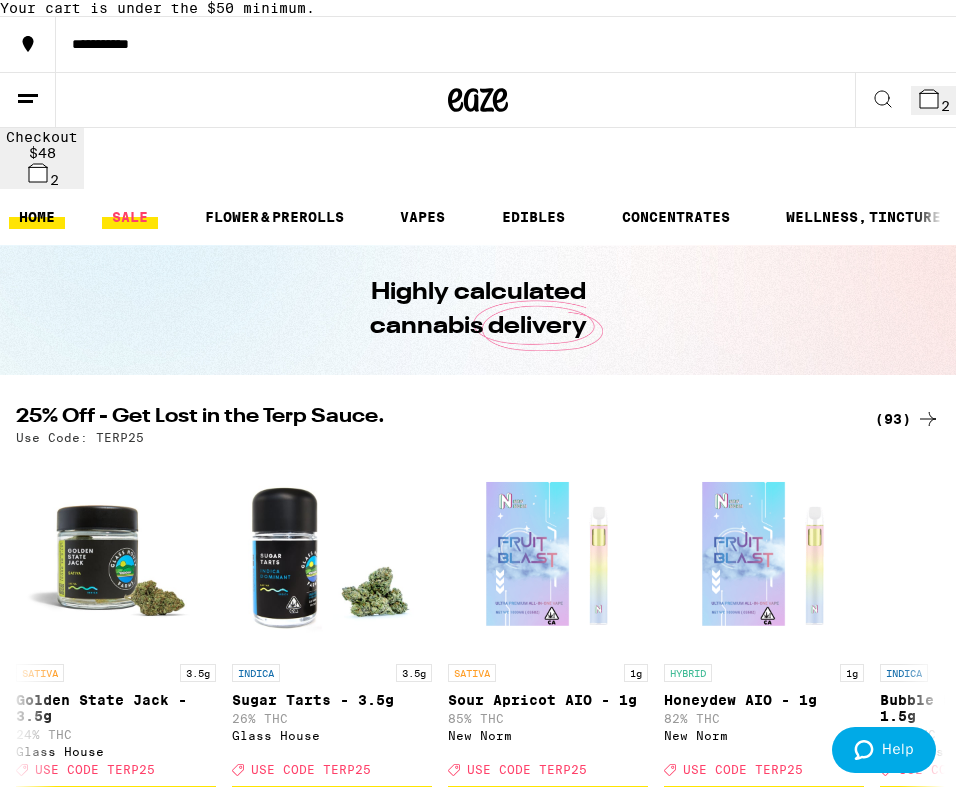 click on "SALE" at bounding box center [130, 217] 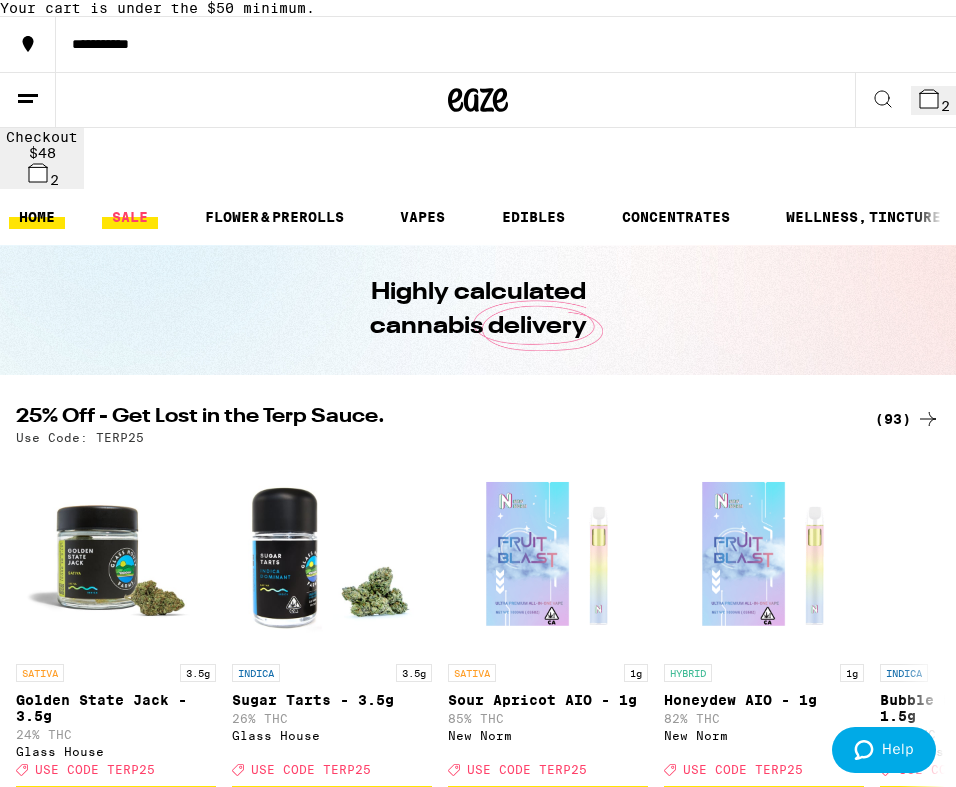 scroll, scrollTop: 0, scrollLeft: 0, axis: both 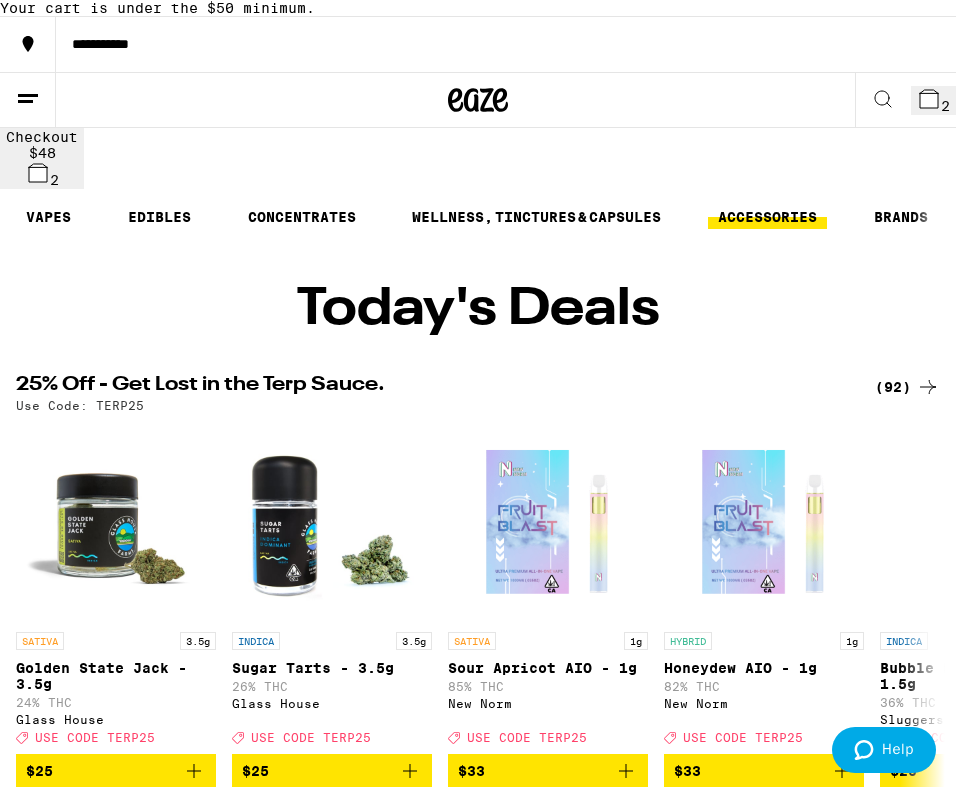 click on "ACCESSORIES" at bounding box center [767, 217] 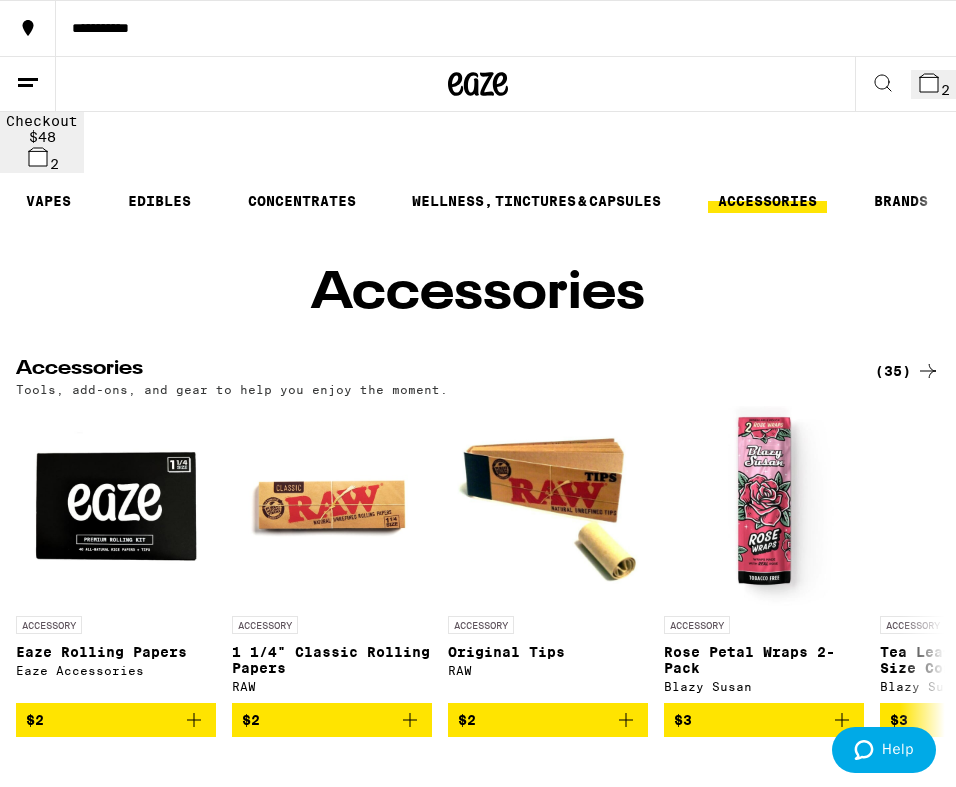 scroll, scrollTop: 0, scrollLeft: 0, axis: both 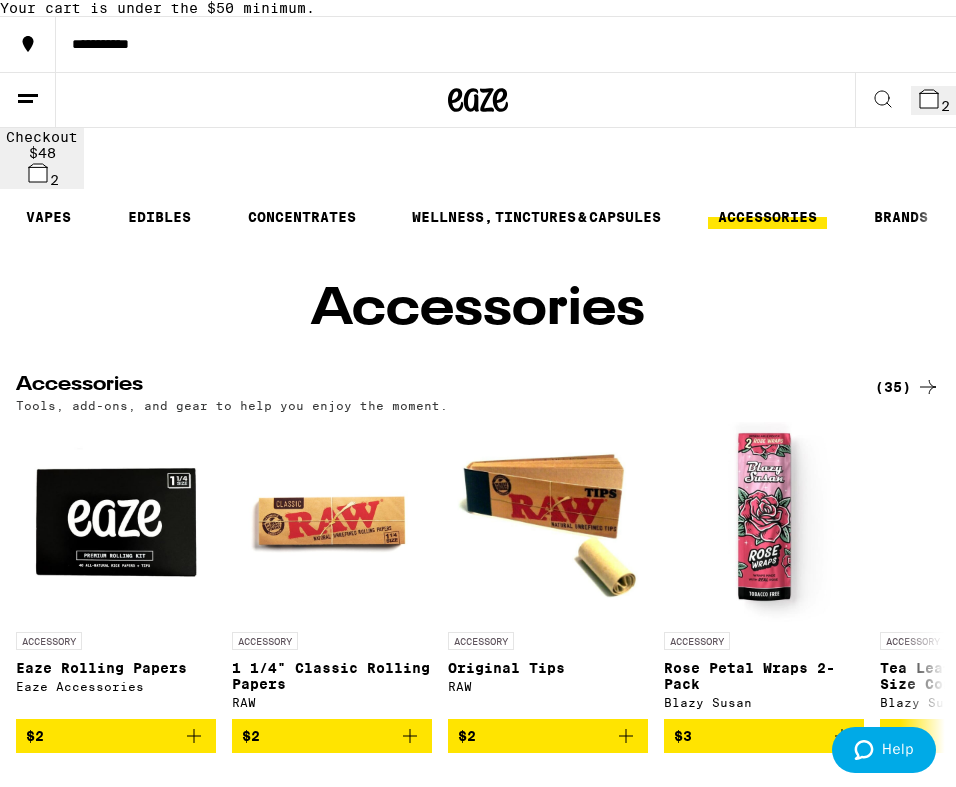 click on "(35)" at bounding box center [907, 387] 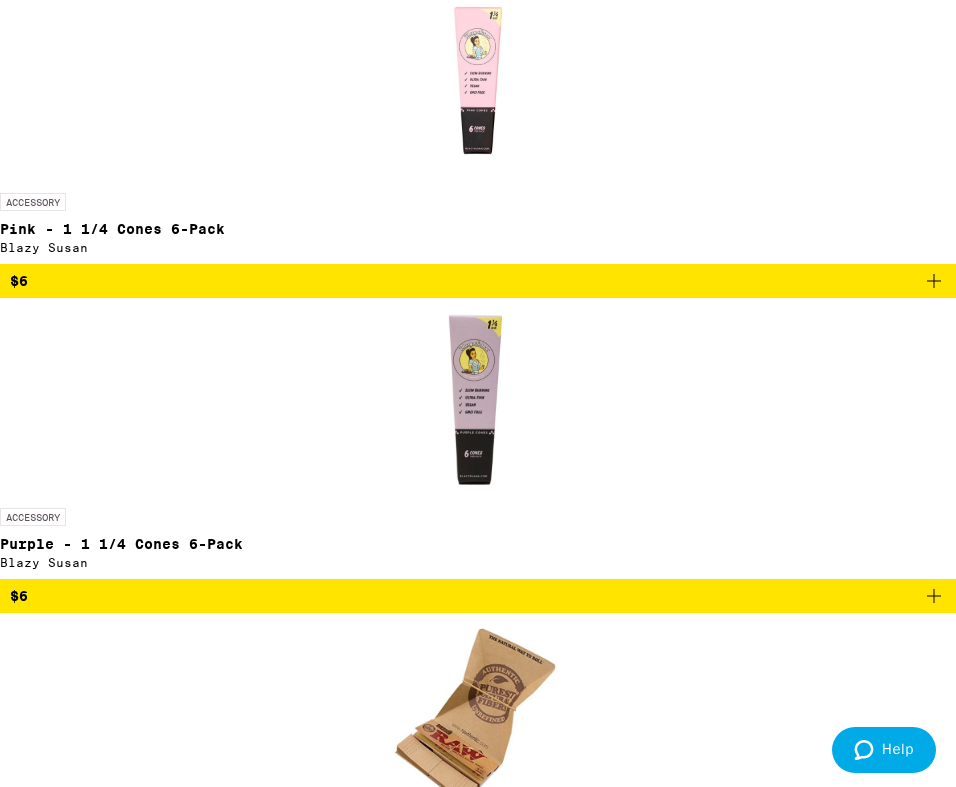 scroll, scrollTop: 4667, scrollLeft: 0, axis: vertical 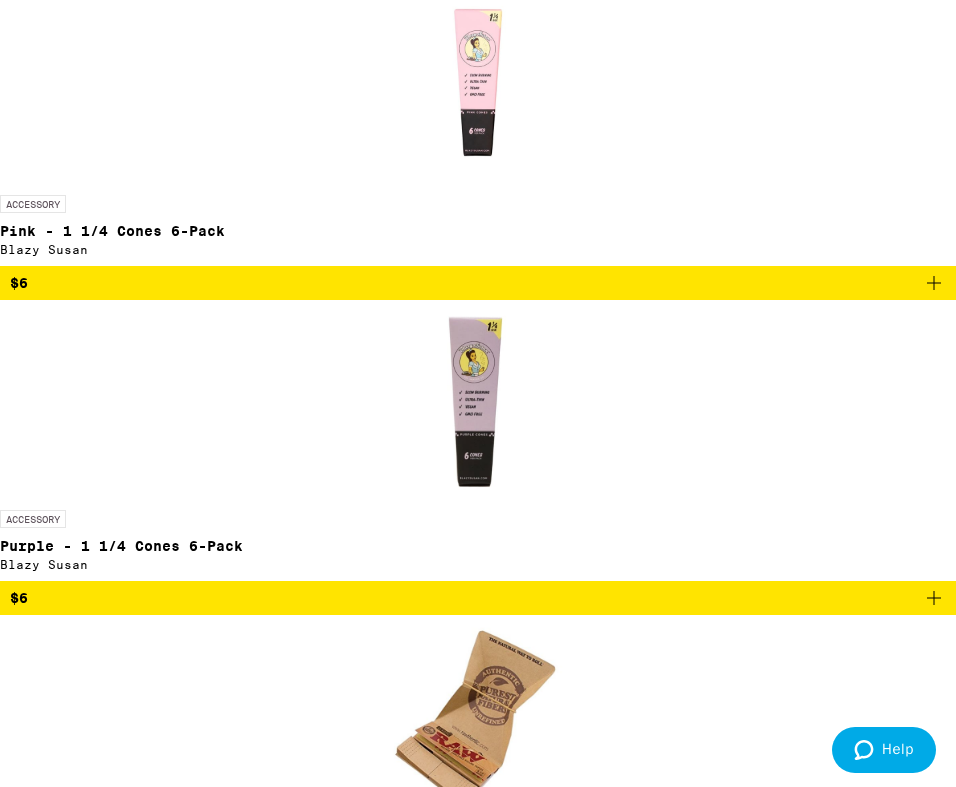 click at bounding box center [478, 5125] 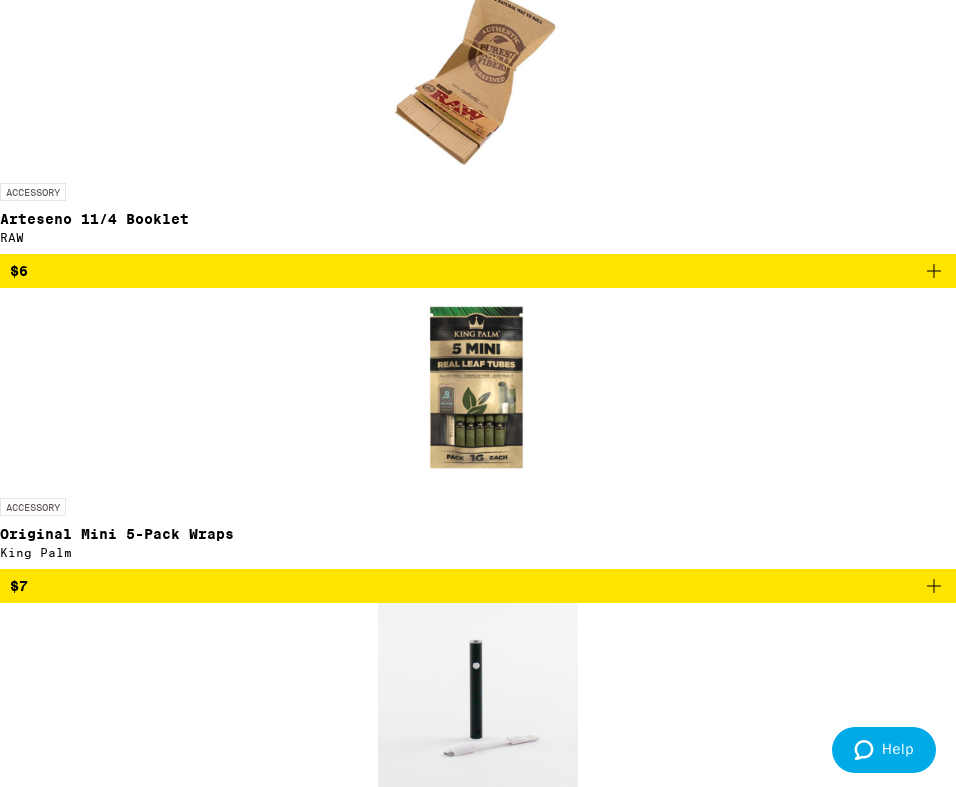 scroll, scrollTop: 5307, scrollLeft: 0, axis: vertical 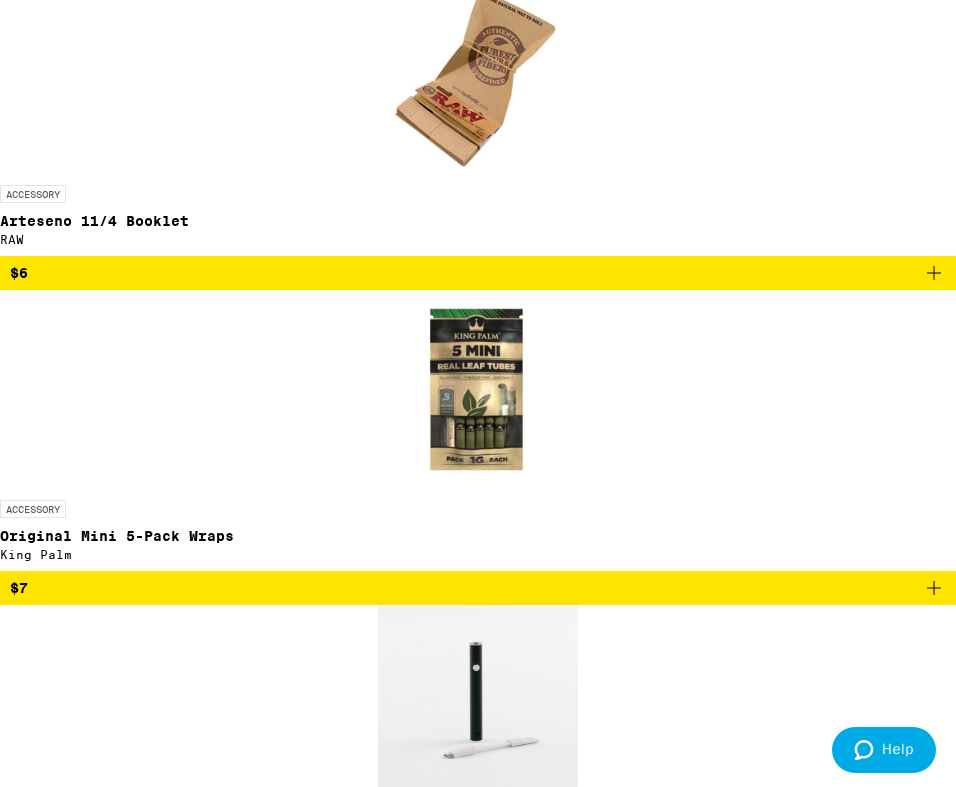 click at bounding box center (934, 4998) 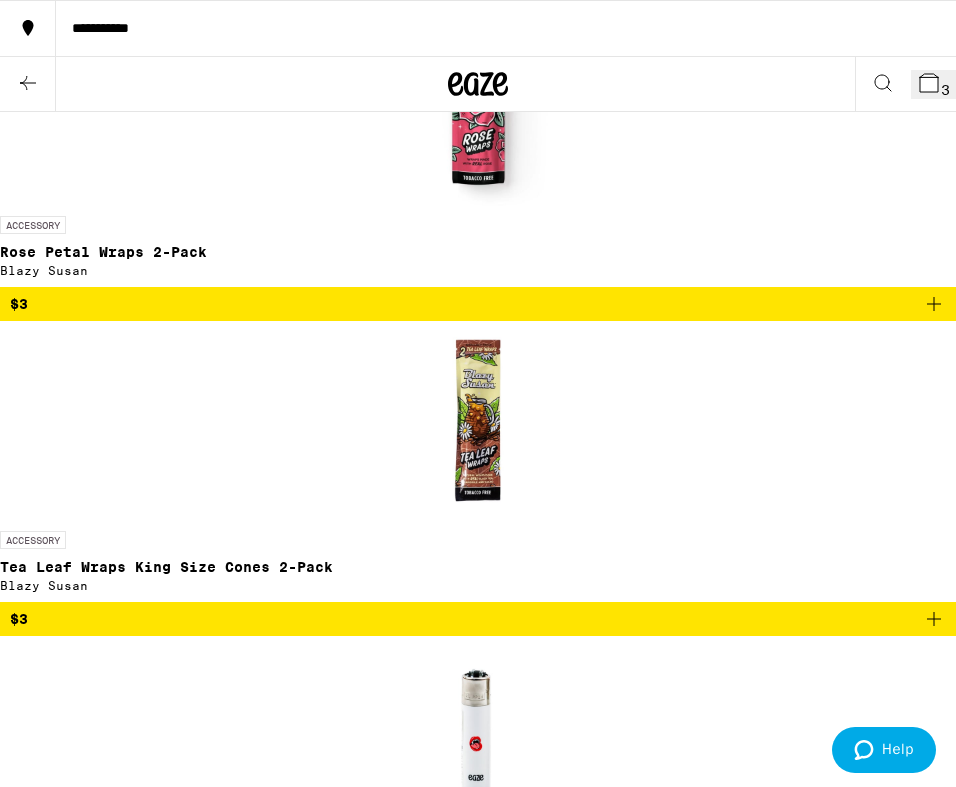 scroll, scrollTop: 1479, scrollLeft: 0, axis: vertical 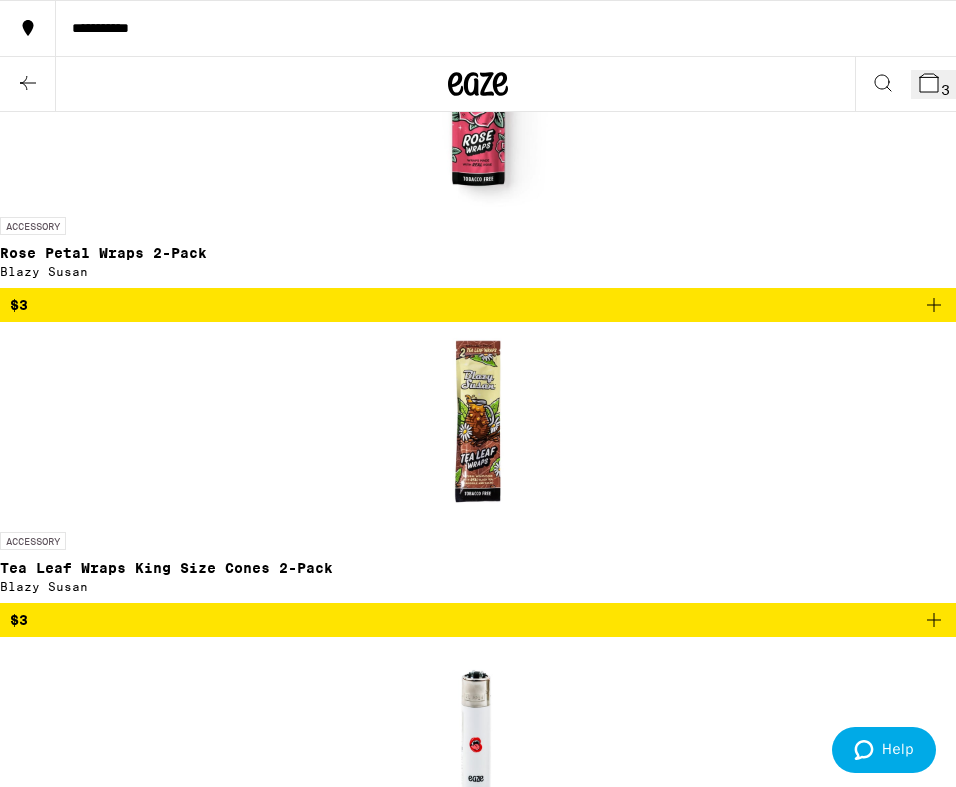 click at bounding box center (478, 1997) 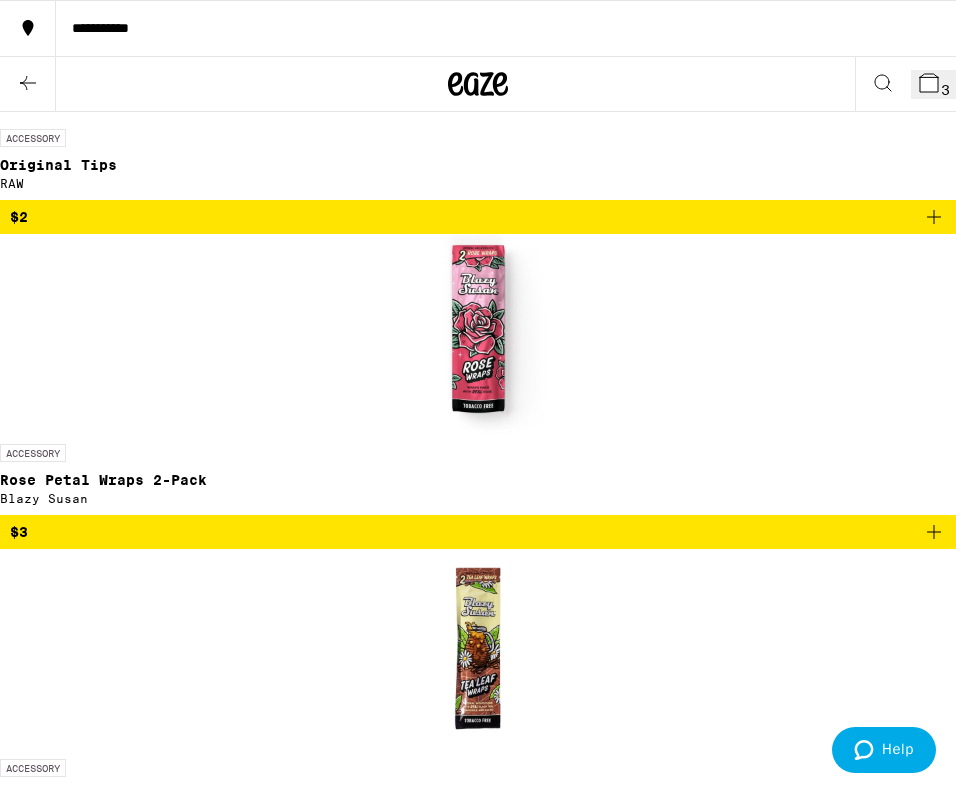 scroll, scrollTop: 1253, scrollLeft: 0, axis: vertical 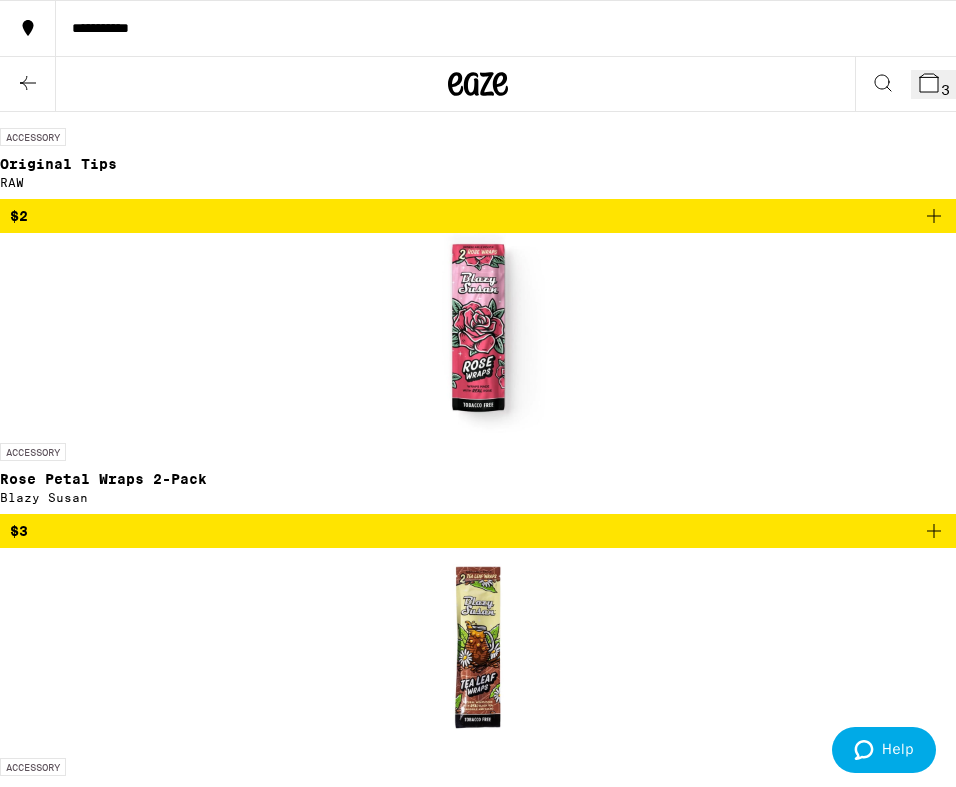 click at bounding box center [934, 1476] 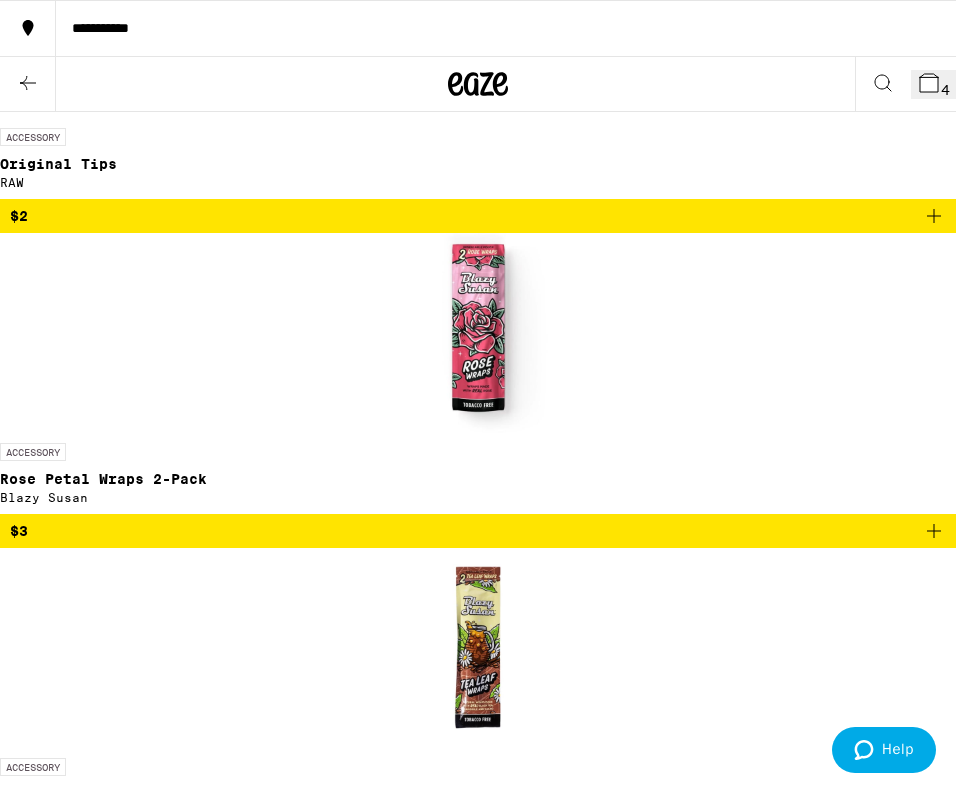 click at bounding box center [929, 83] 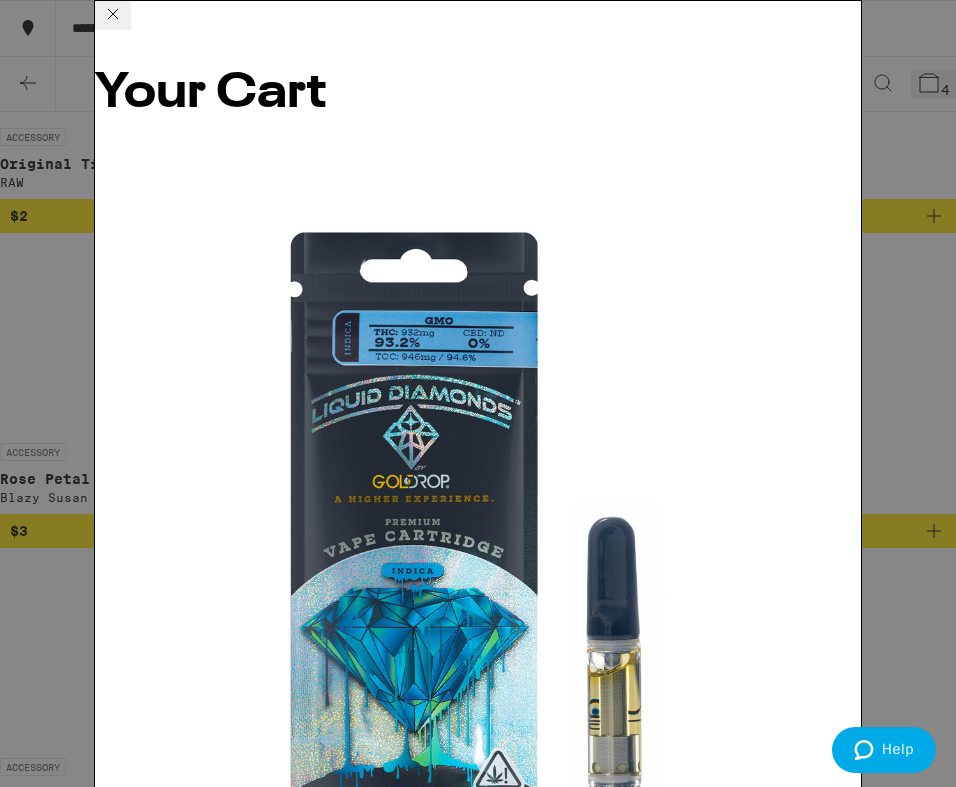 click at bounding box center [113, 14] 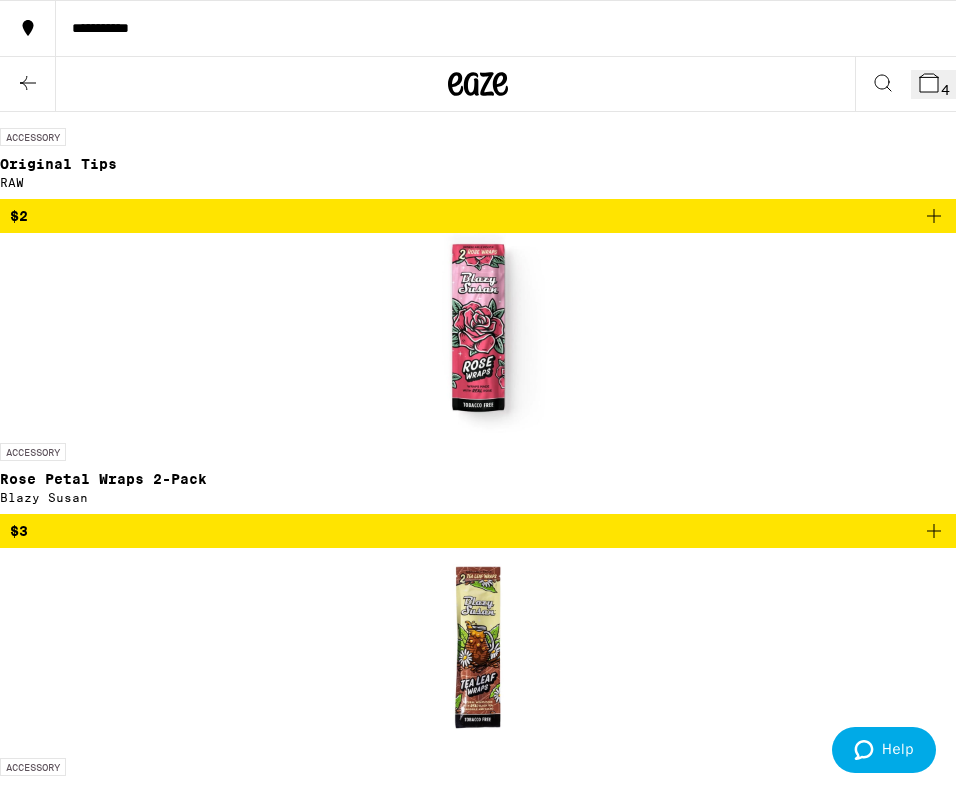 click at bounding box center [478, 84] 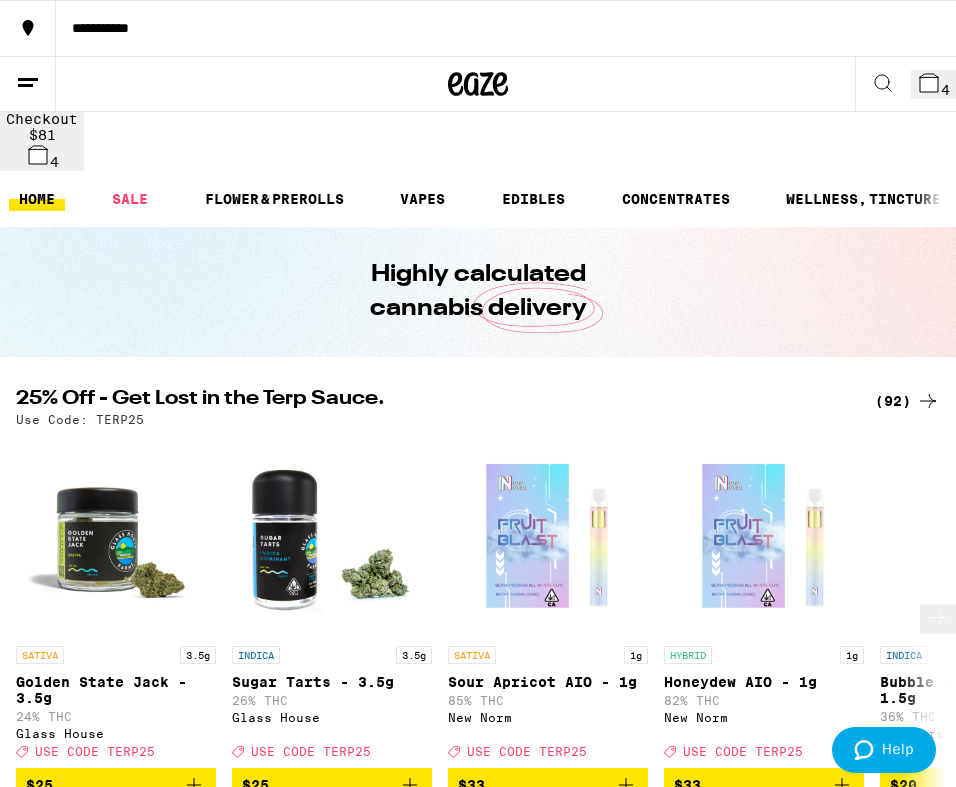 scroll, scrollTop: 555, scrollLeft: 0, axis: vertical 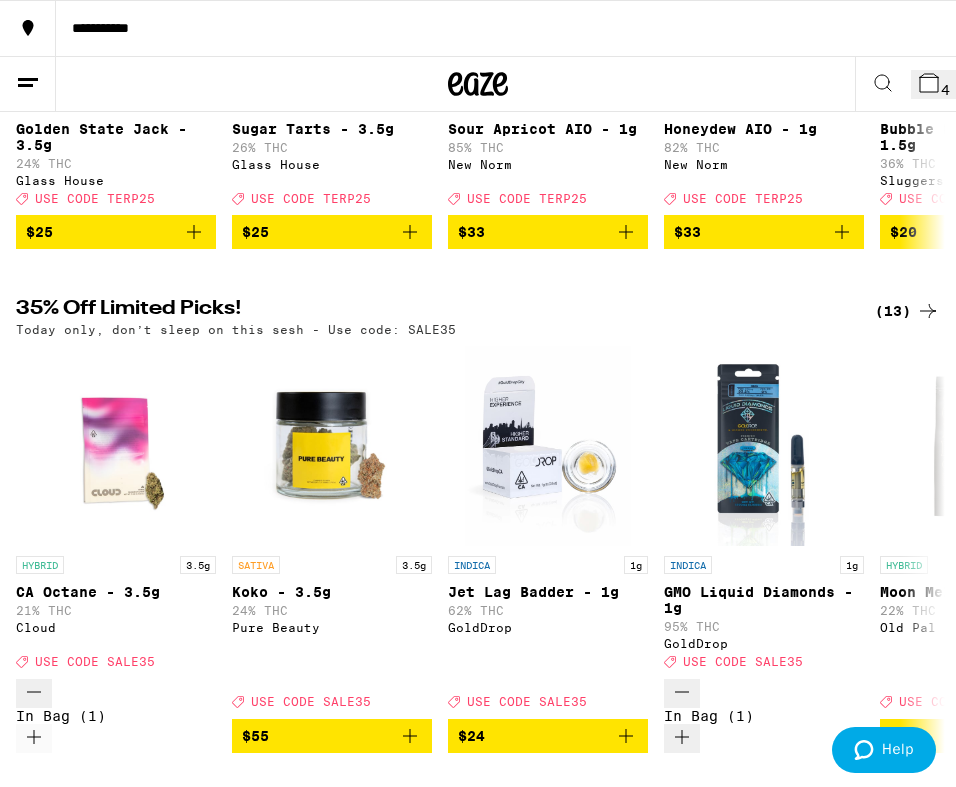 click on "4" at bounding box center [933, 84] 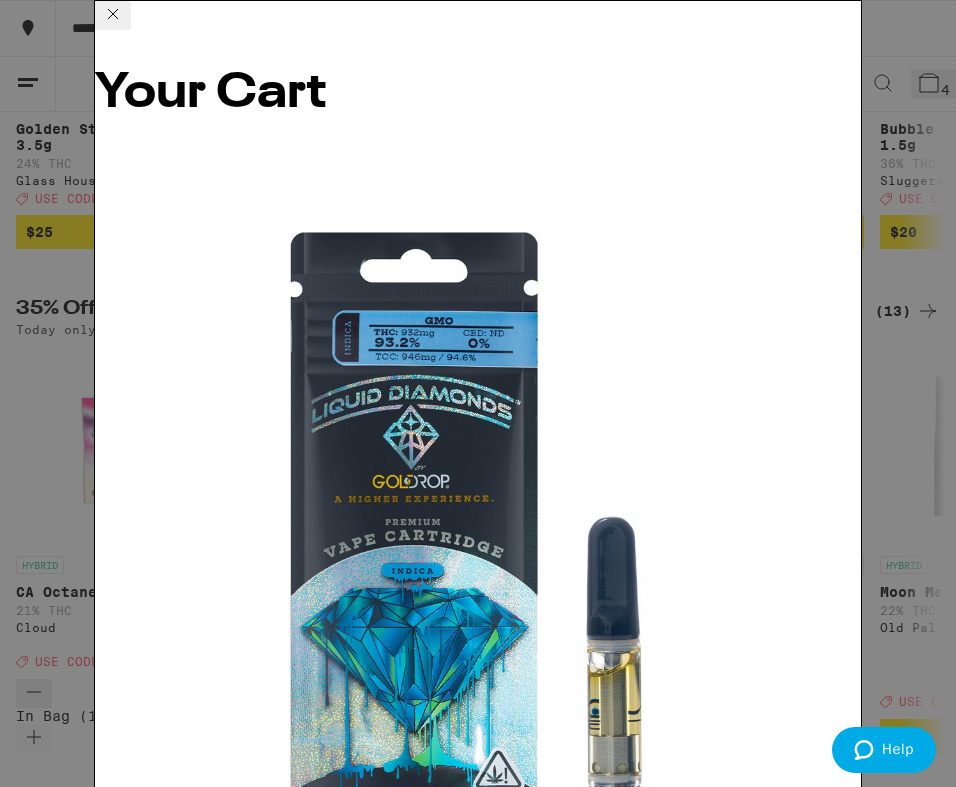 click on "Apply Promo" at bounding box center (150, 4960) 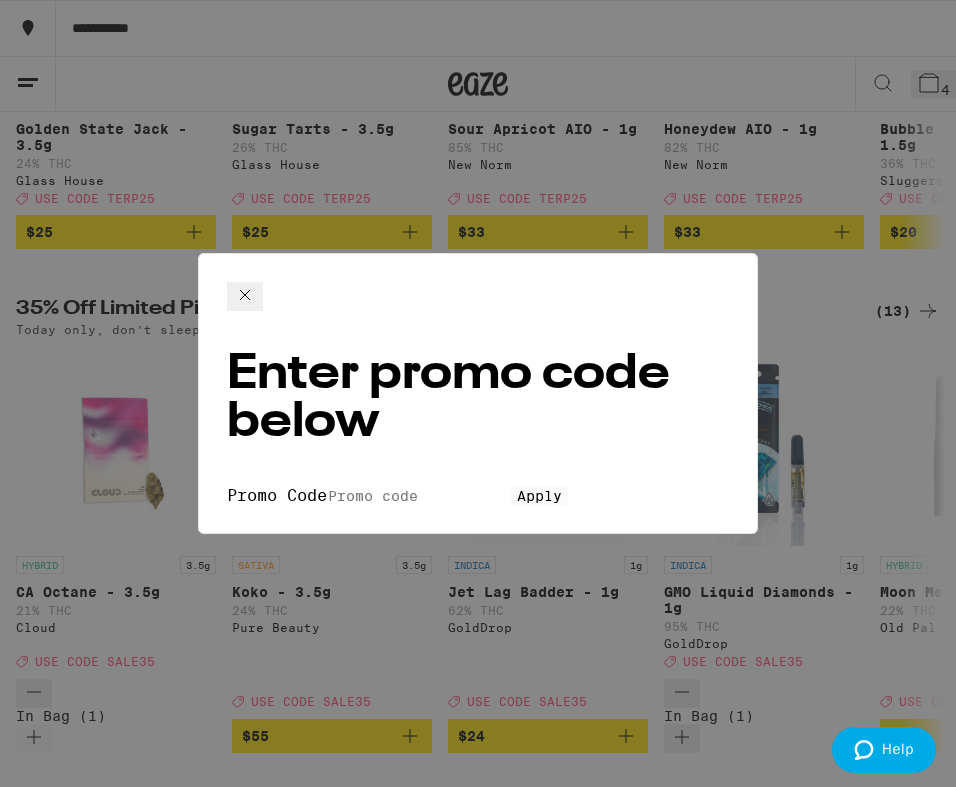 scroll, scrollTop: 0, scrollLeft: 0, axis: both 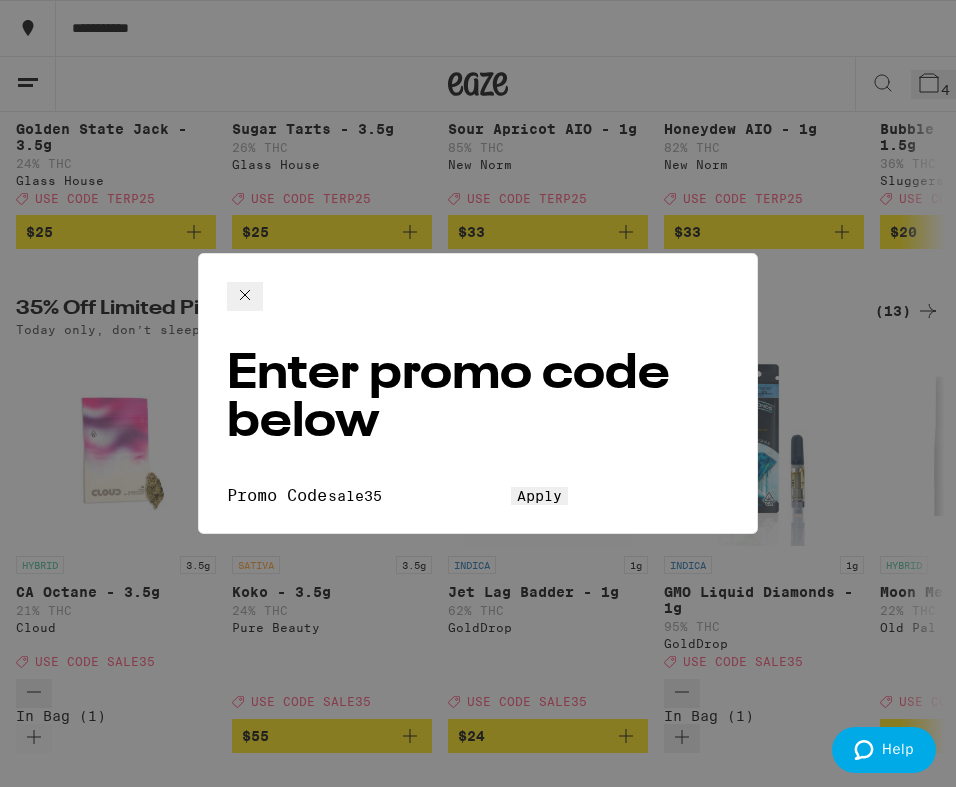type on "sale35" 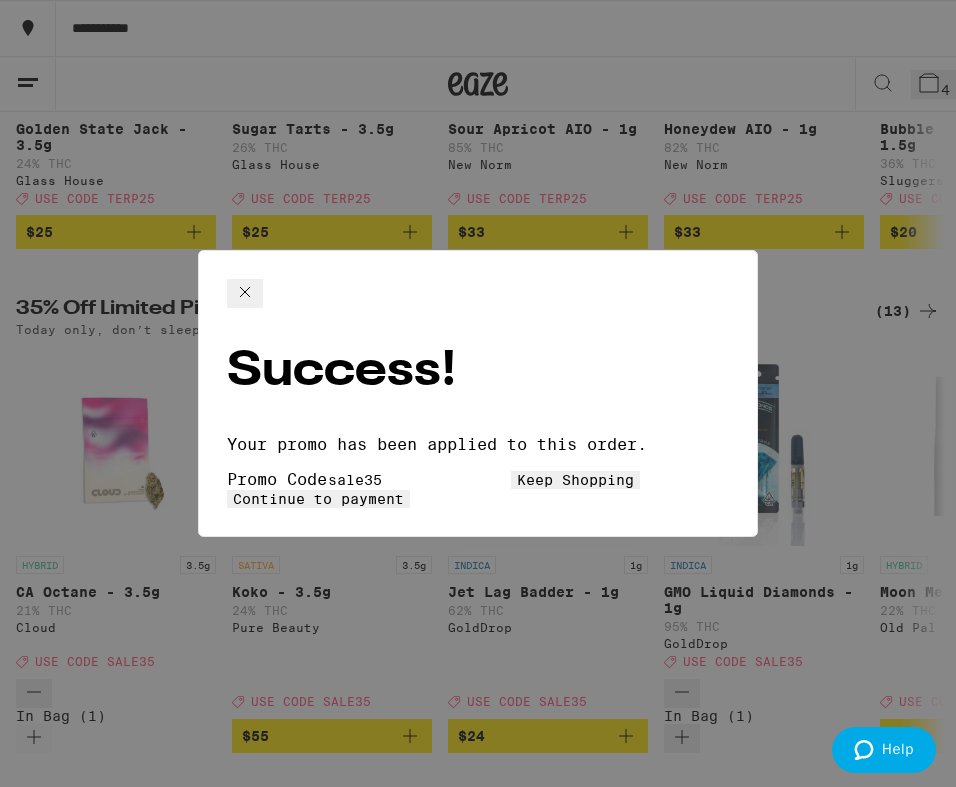 click on "Continue to payment" at bounding box center [318, 499] 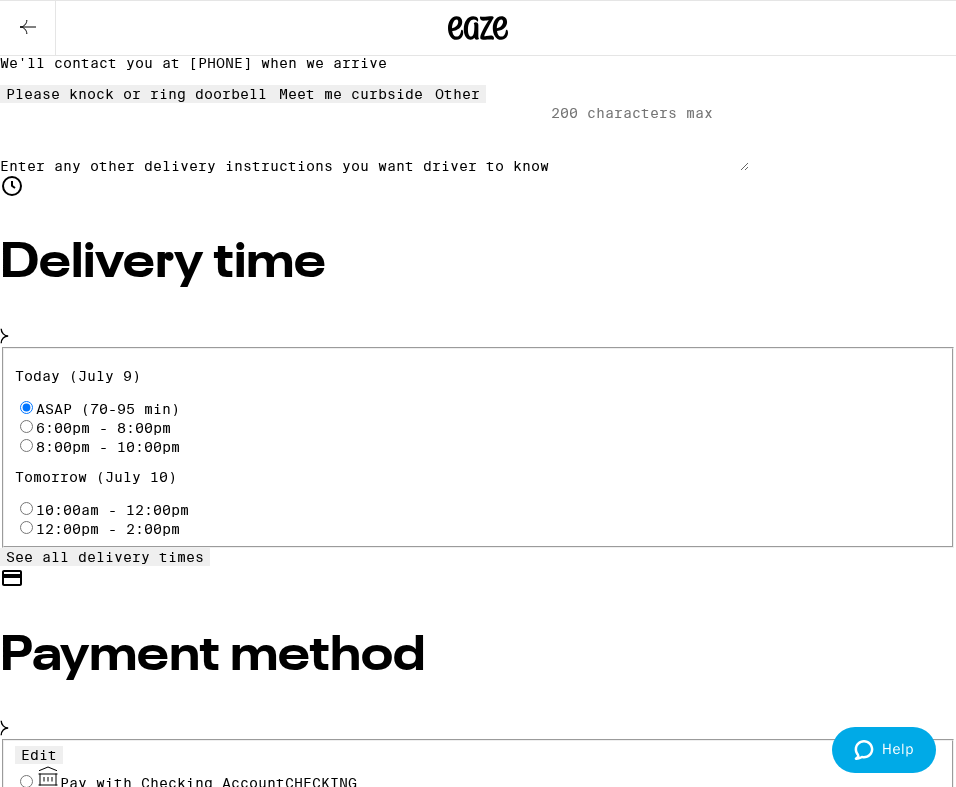 scroll, scrollTop: 0, scrollLeft: 0, axis: both 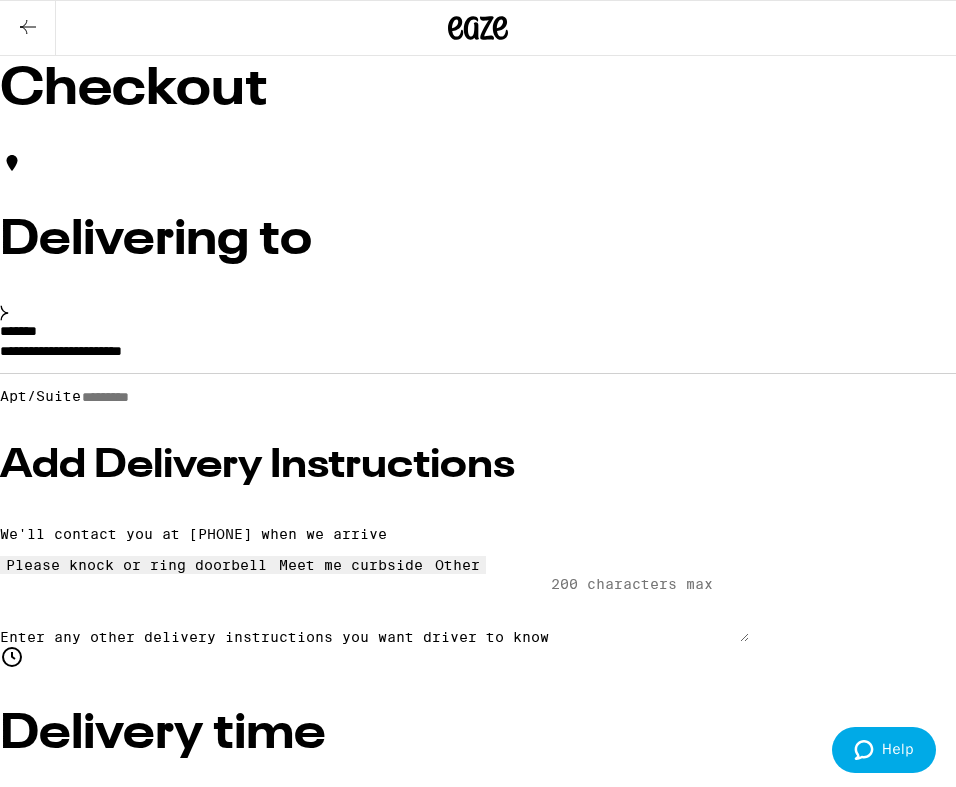 click at bounding box center (28, 27) 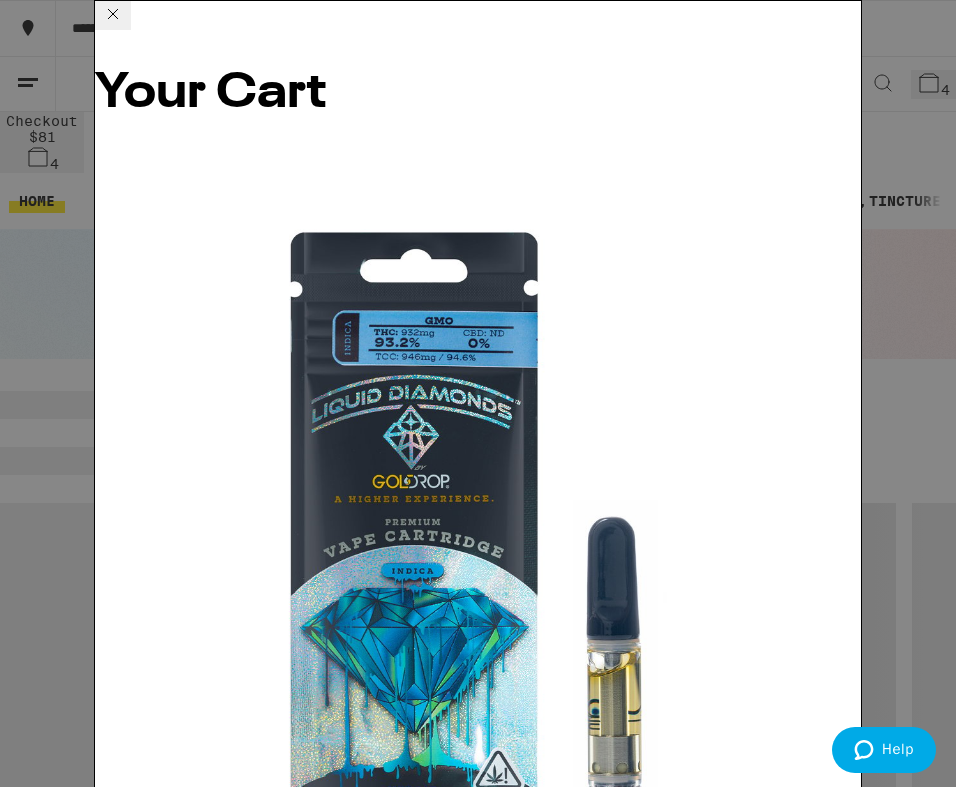 click on "Your Cart GMO Liquid Diamonds - 1g GoldDrop $30 1 Smiley BIC Lighter Eaze Accessories $3 1 CA Octane - 3.5g Cloud $18 1 DL 2.0 Pro - Black Pulsar $30 1 Subtotal $81.00 Delivery $5.00 Free delivery for $75+ orders! Taxes & Fees More Info $22.80 Promo: SALE35 -$16.80 Order Total $87.00 ⚠️ The products in this order can expose you to chemicals including marijuana or cannabis smoke, which is known to the State of California to cause cancer and birth defects or other reproductive harm. For more information go to https://www.P65Warnings.ca.gov Apply Promo Checkout" at bounding box center [478, 393] 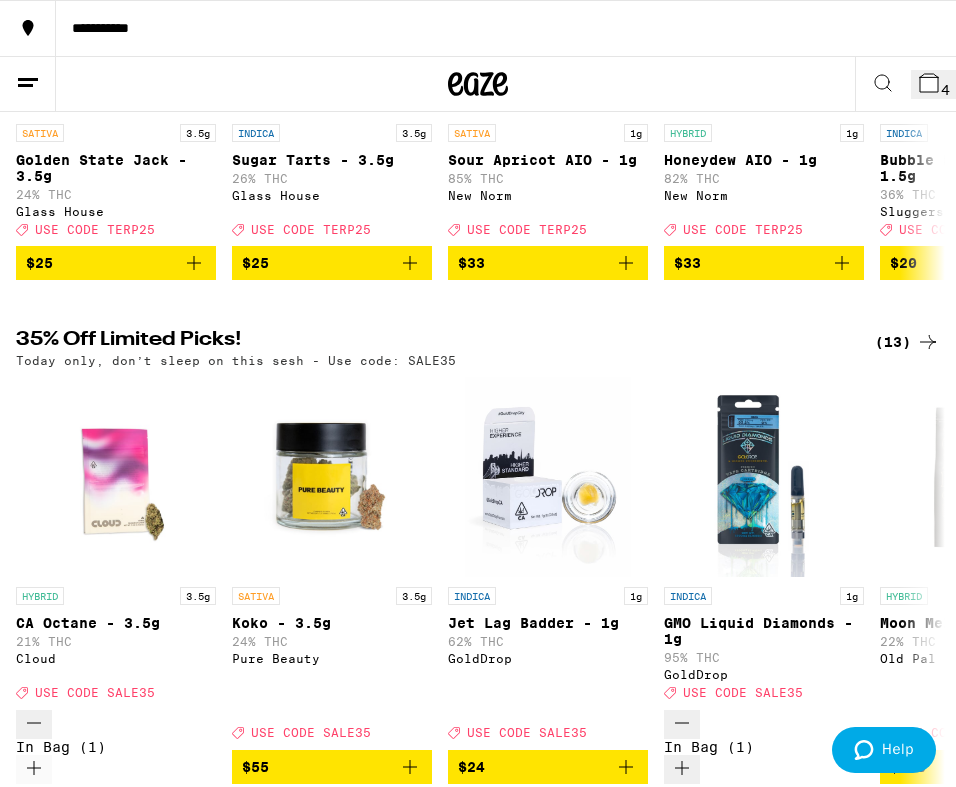 scroll, scrollTop: 549, scrollLeft: 0, axis: vertical 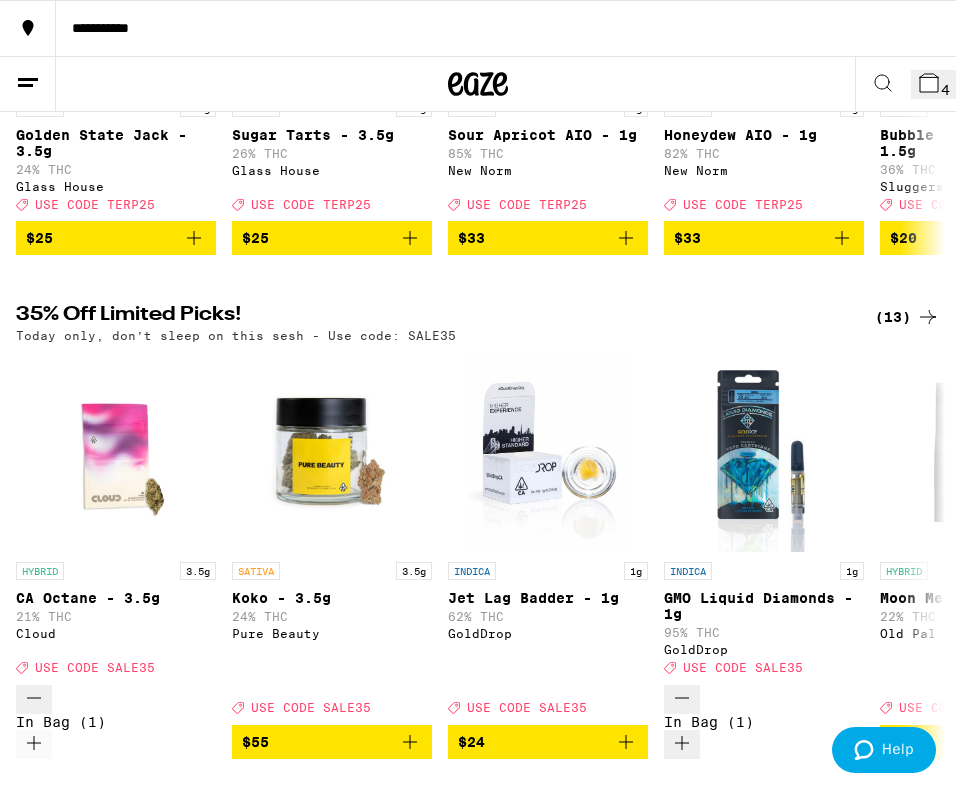 click on "(13)" at bounding box center (907, 317) 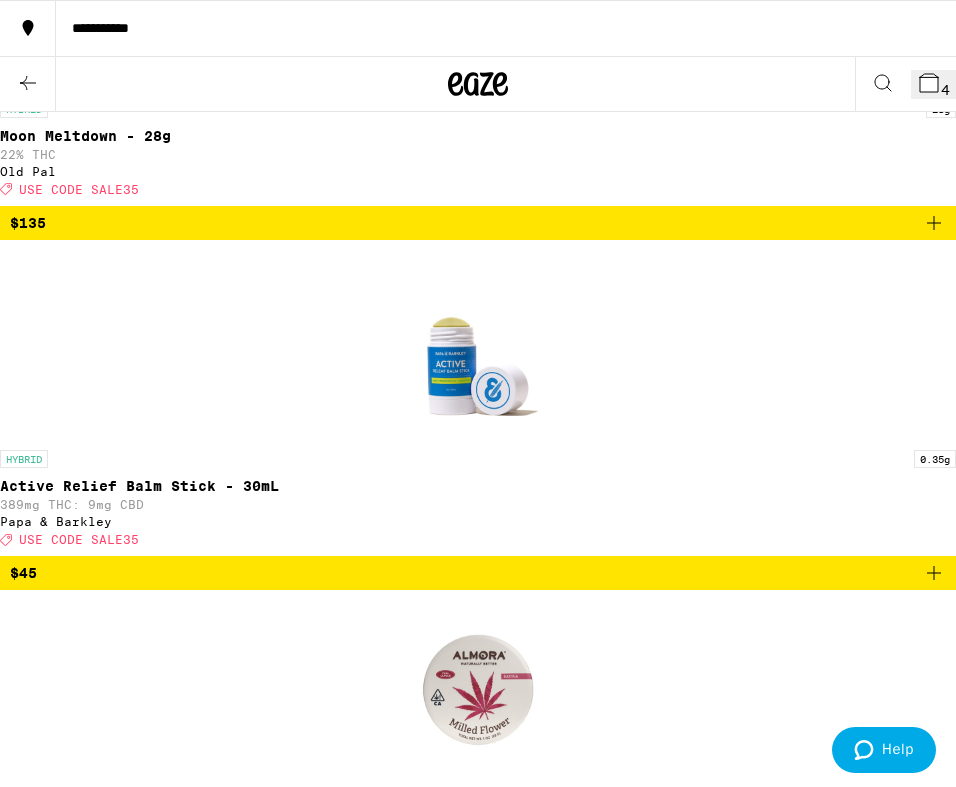 scroll, scrollTop: 2184, scrollLeft: 0, axis: vertical 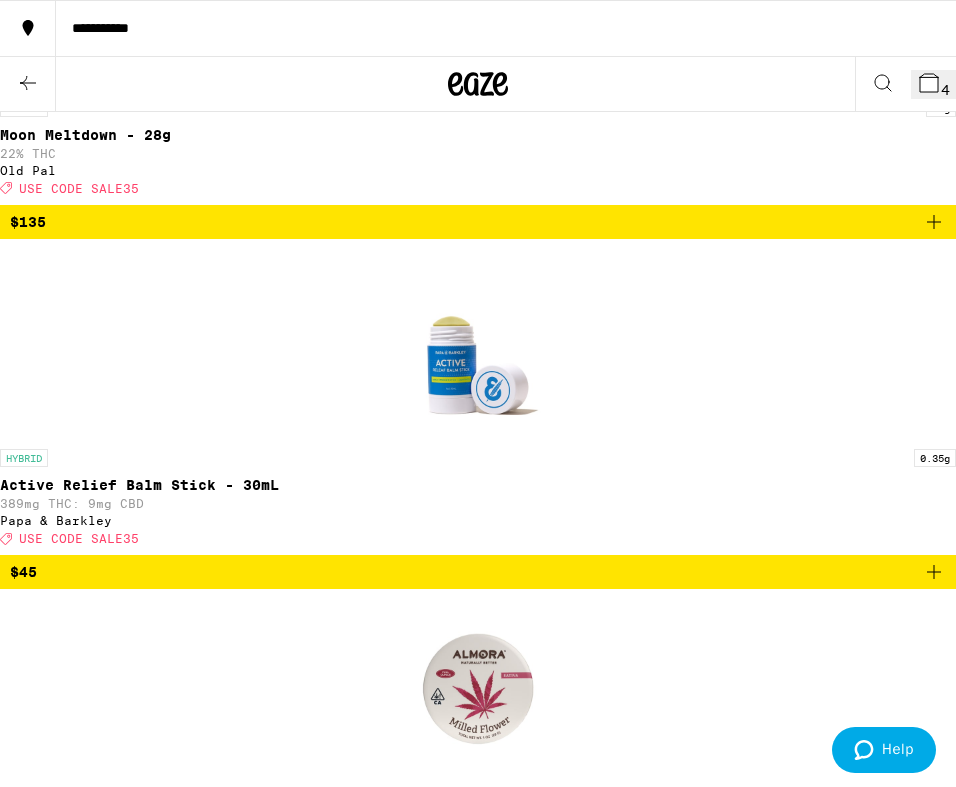 click on "4" at bounding box center [933, 84] 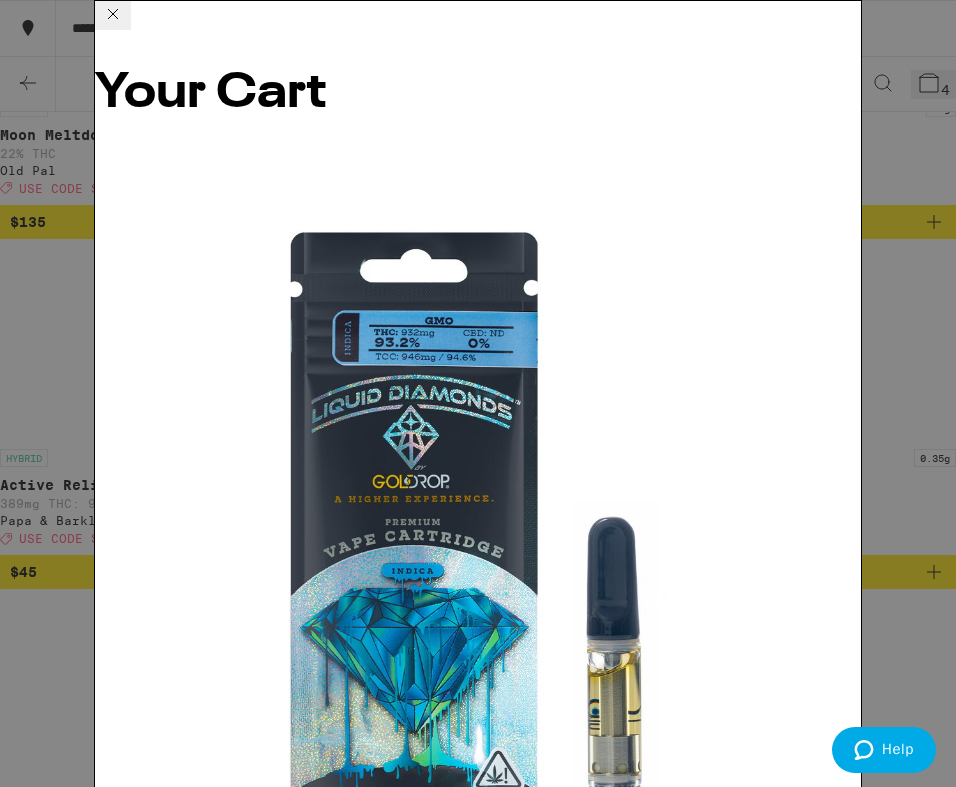 click on "Checkout" at bounding box center [248, 4960] 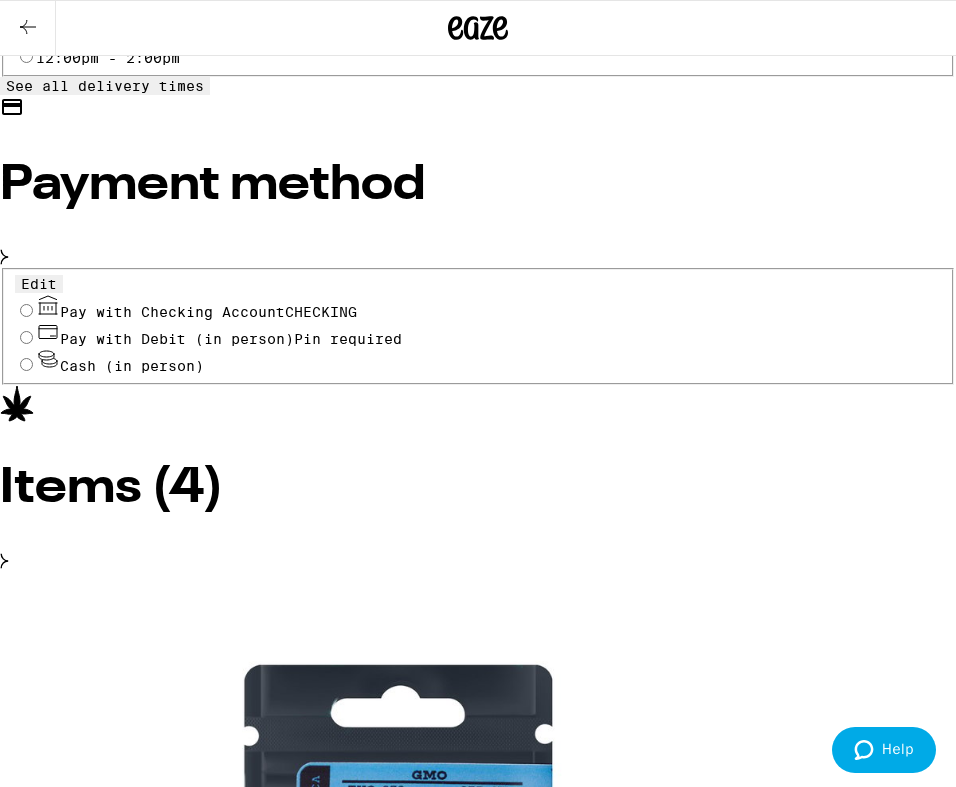 scroll, scrollTop: 945, scrollLeft: 0, axis: vertical 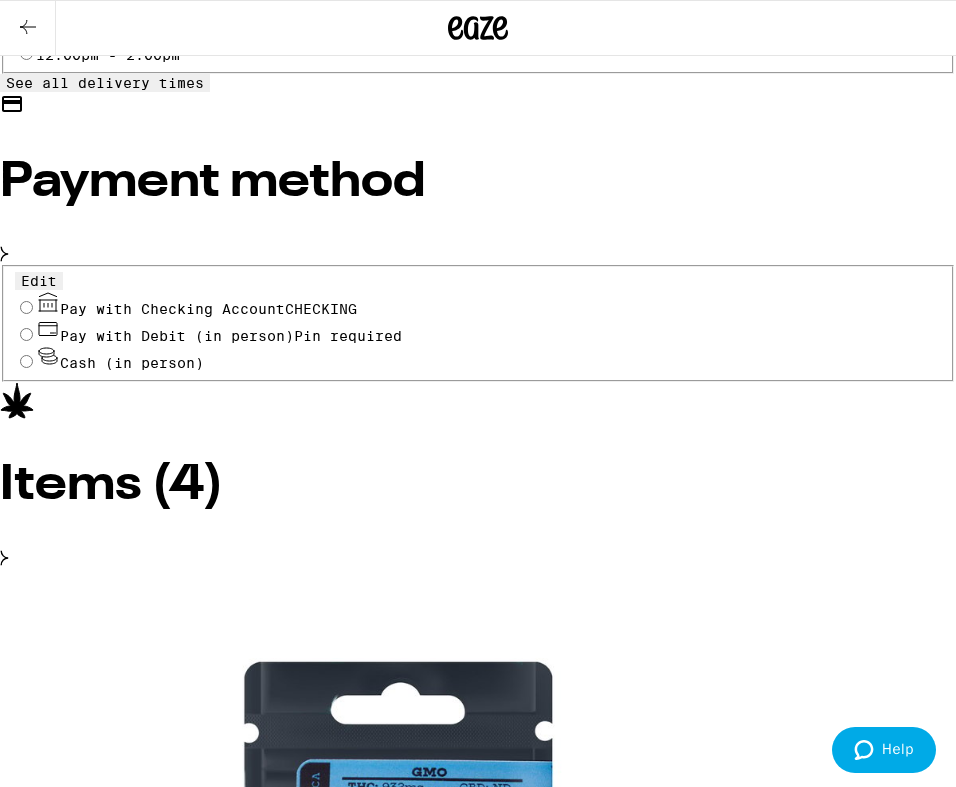 click on "GMO Liquid Diamonds - 1g GoldDrop" at bounding box center (478, 1090) 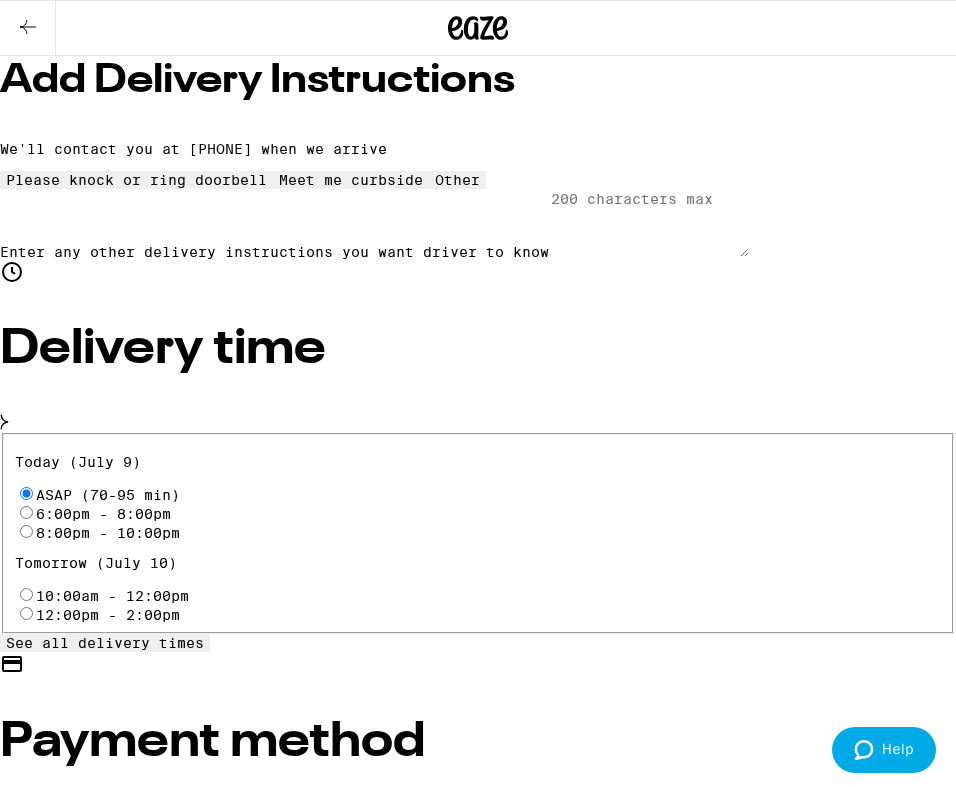 scroll, scrollTop: 495, scrollLeft: 0, axis: vertical 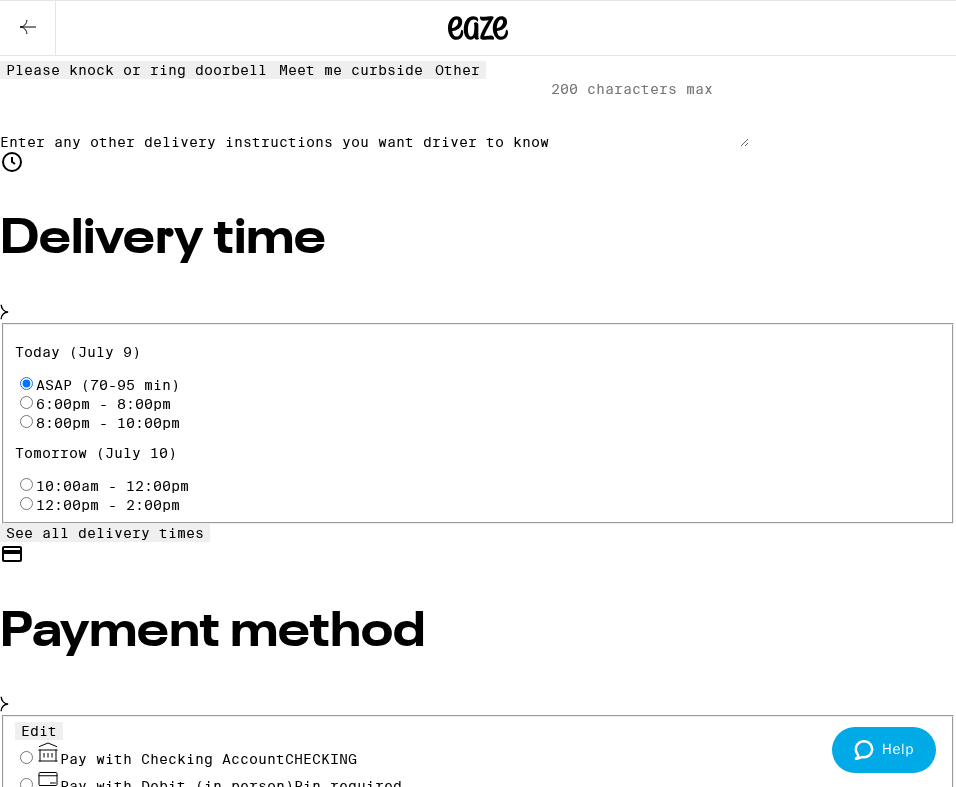 click on "Pay with Checking Account CHECKING" at bounding box center [26, 757] 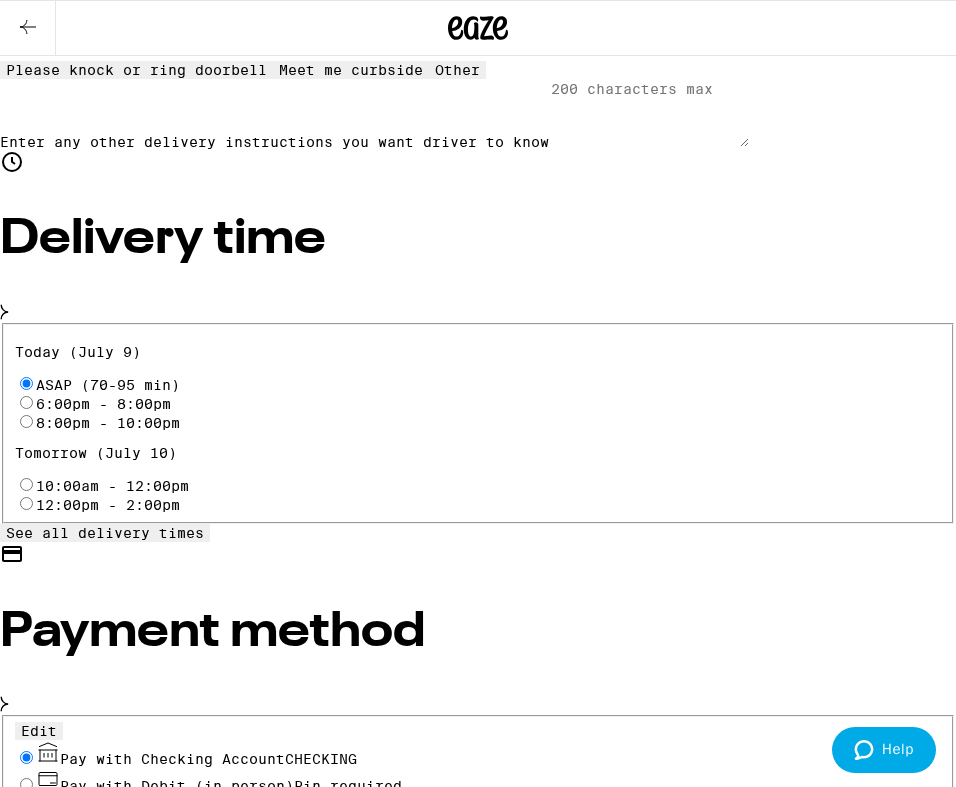 radio on "true" 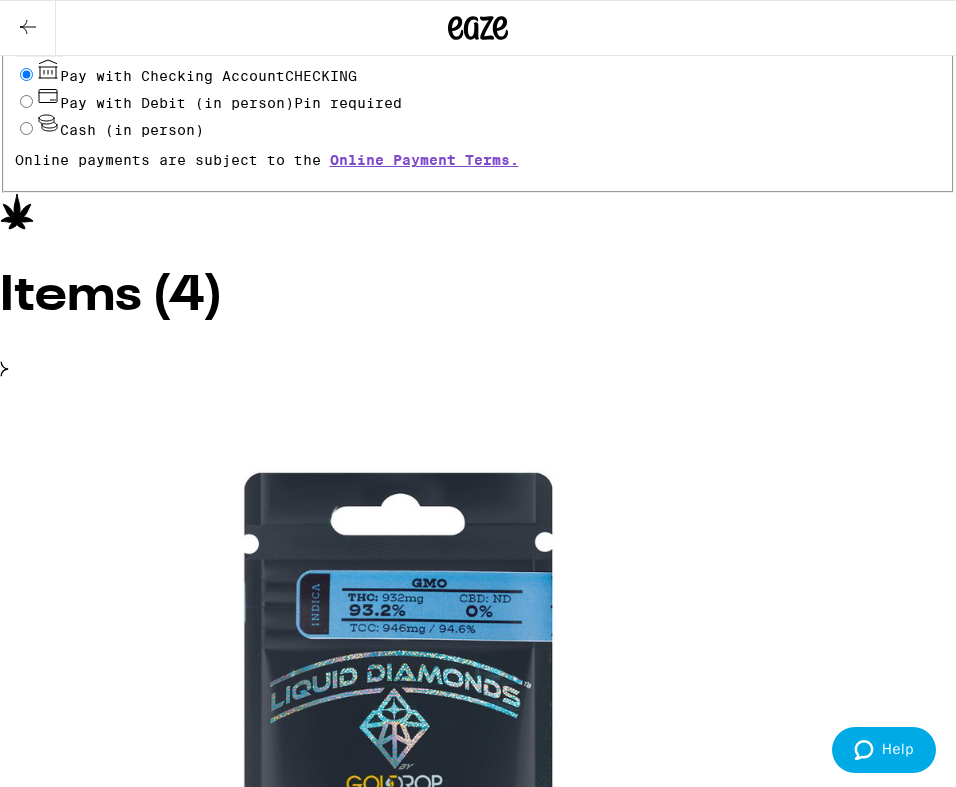 scroll, scrollTop: 1259, scrollLeft: 0, axis: vertical 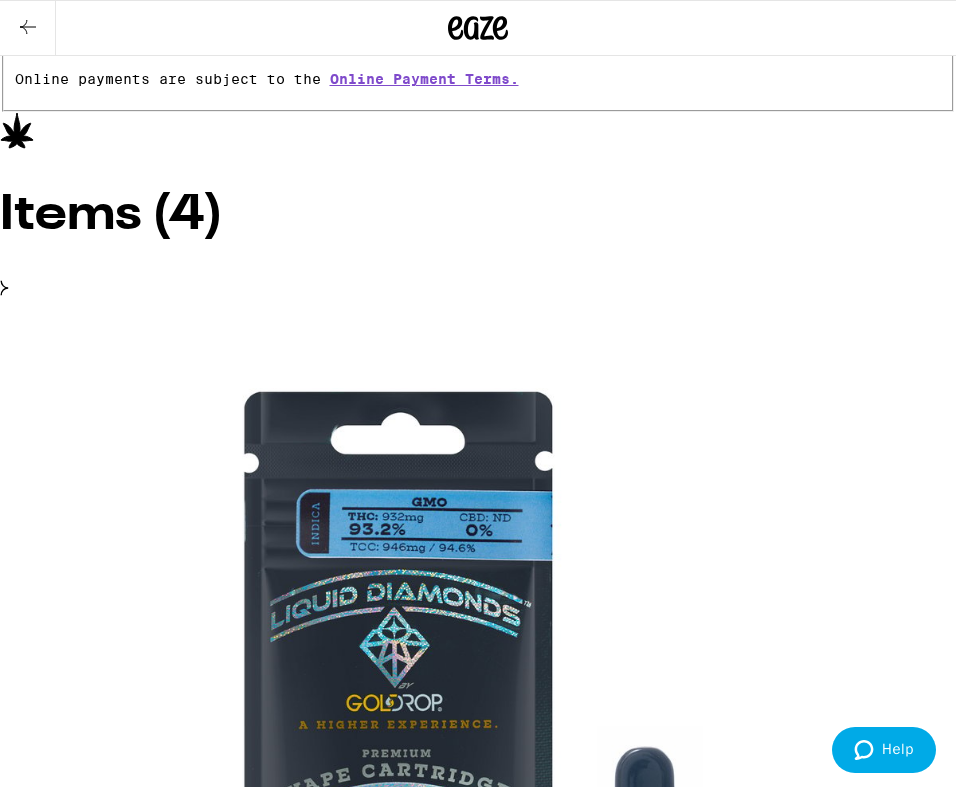click on "$ 8" at bounding box center (478, 5035) 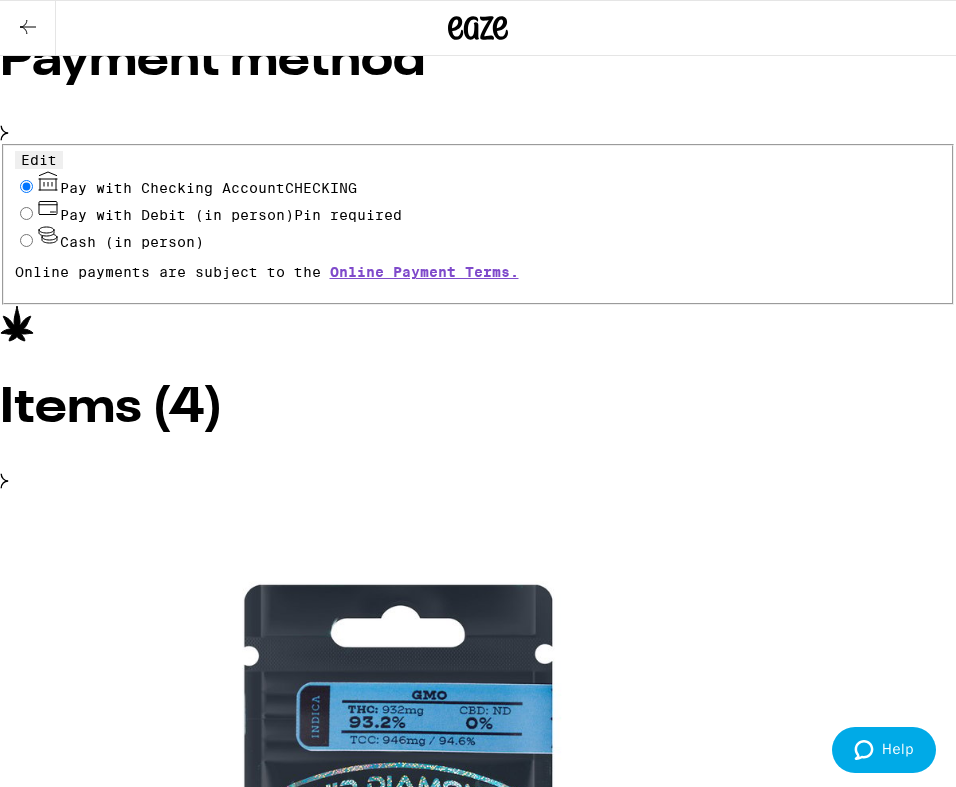 scroll, scrollTop: 1062, scrollLeft: 0, axis: vertical 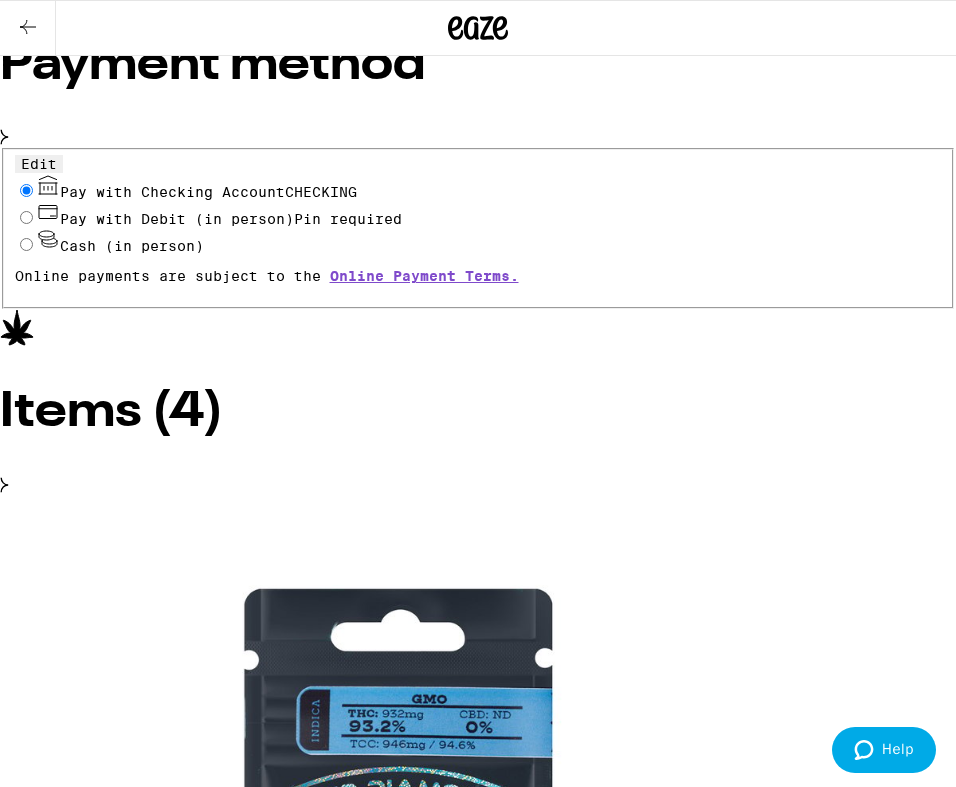 drag, startPoint x: 379, startPoint y: 737, endPoint x: 504, endPoint y: 394, distance: 365.0671 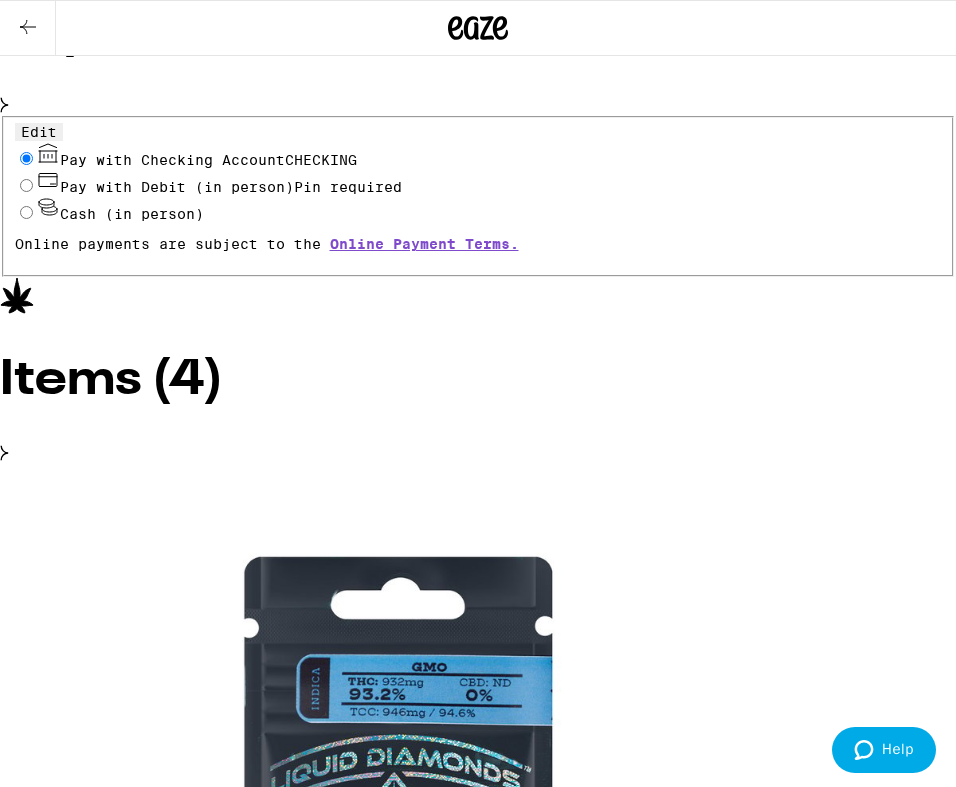 scroll, scrollTop: 1093, scrollLeft: 0, axis: vertical 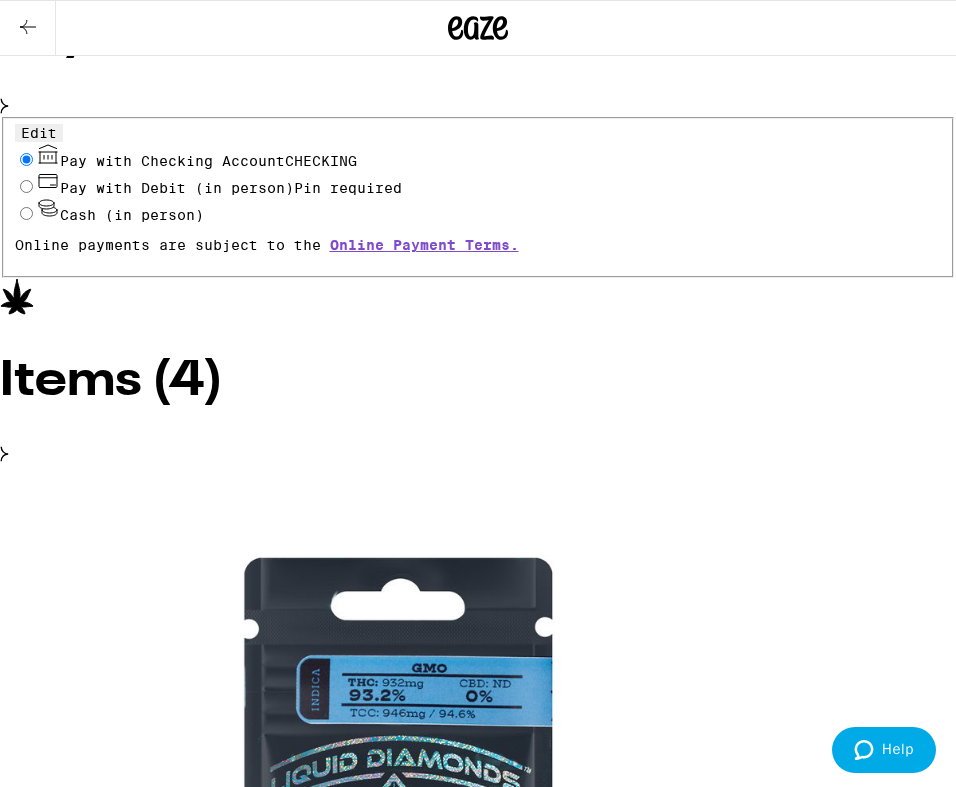 click at bounding box center (8, 4984) 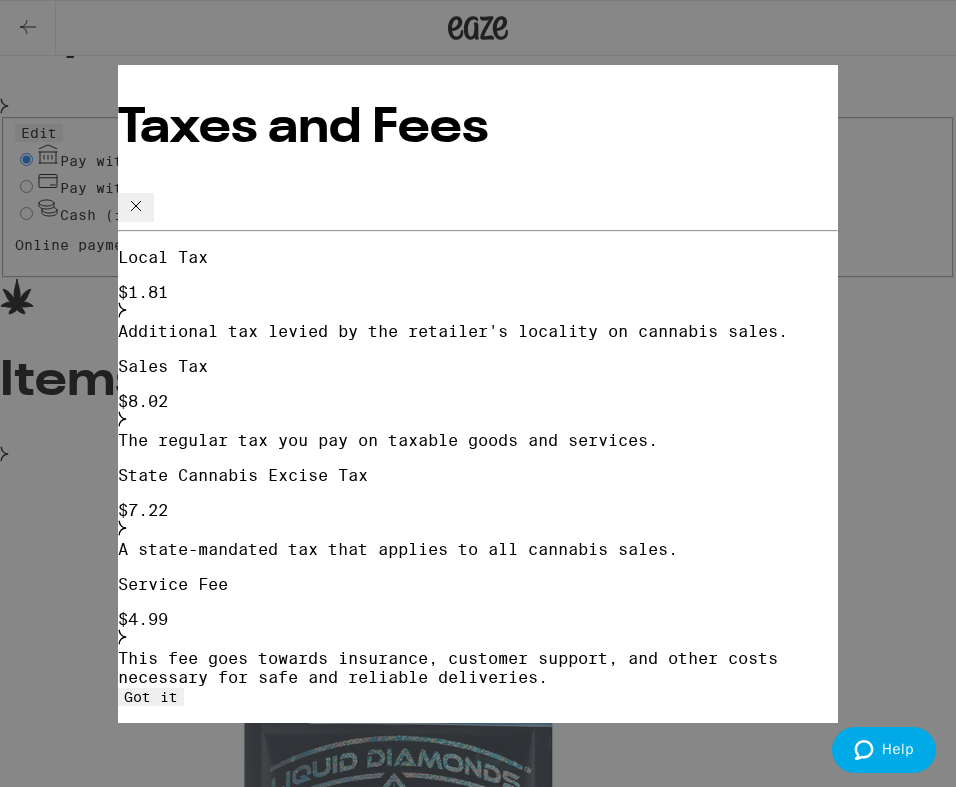 click at bounding box center (136, 205) 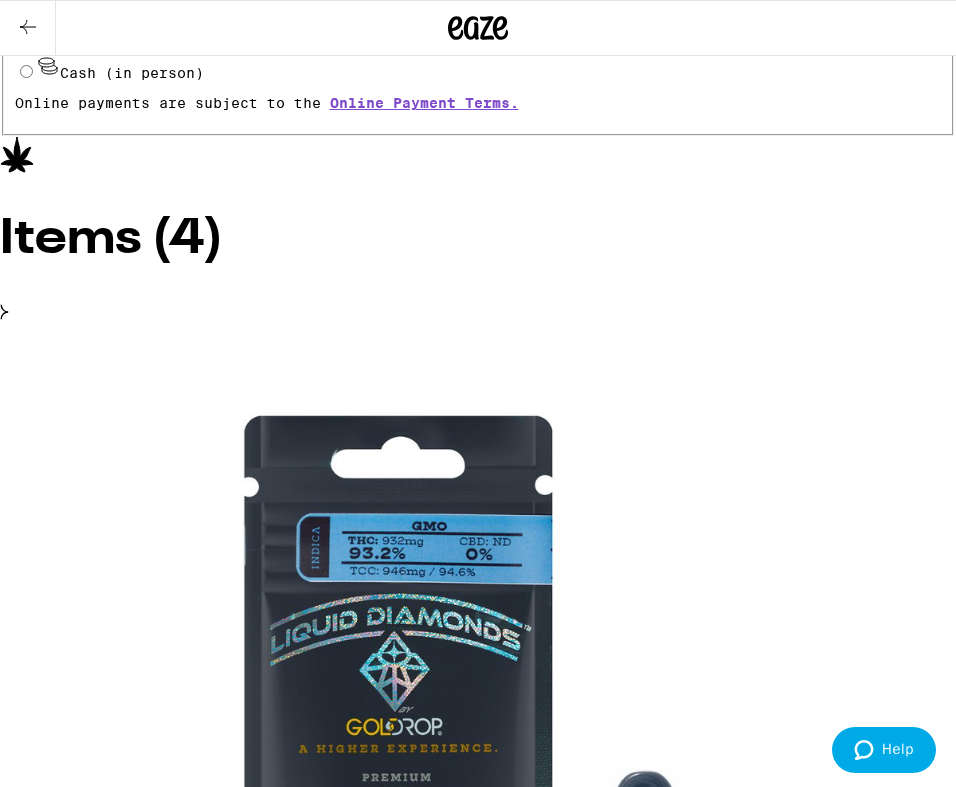 scroll, scrollTop: 1237, scrollLeft: 0, axis: vertical 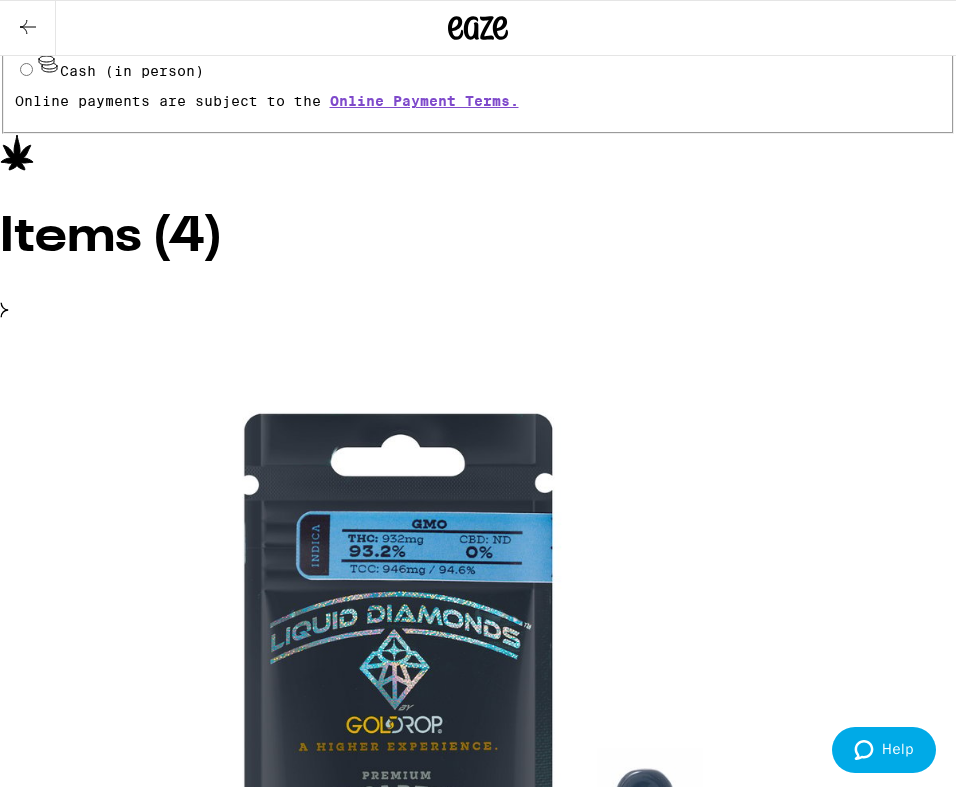 click on "Place Order" at bounding box center (55, 5230) 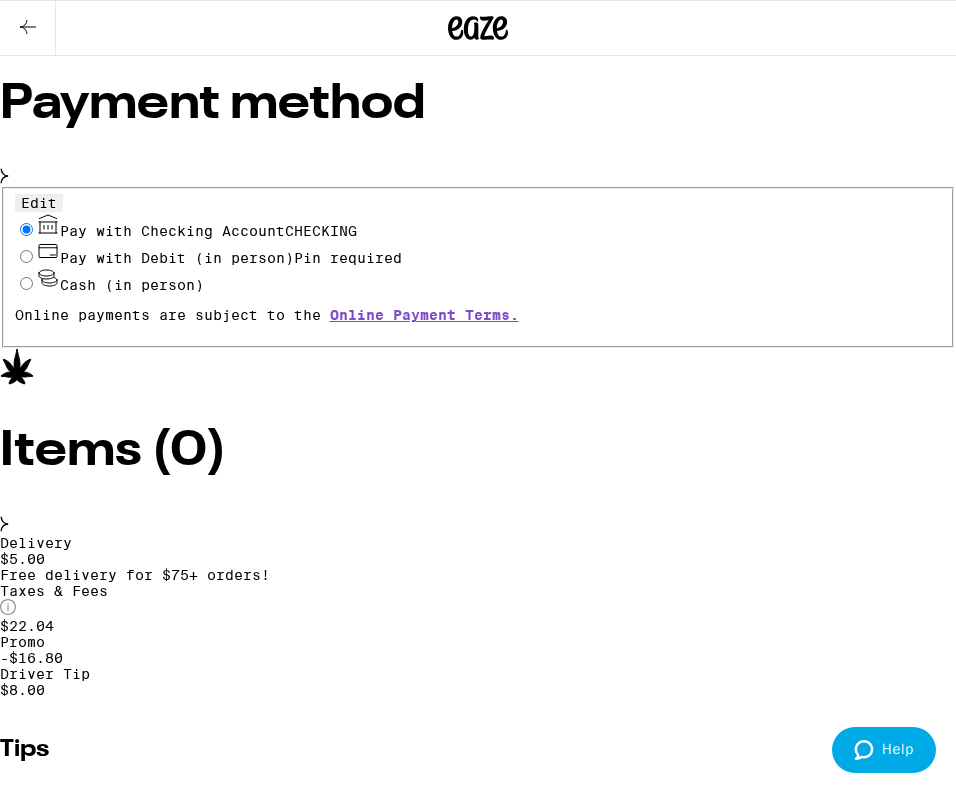 scroll, scrollTop: 987, scrollLeft: 0, axis: vertical 